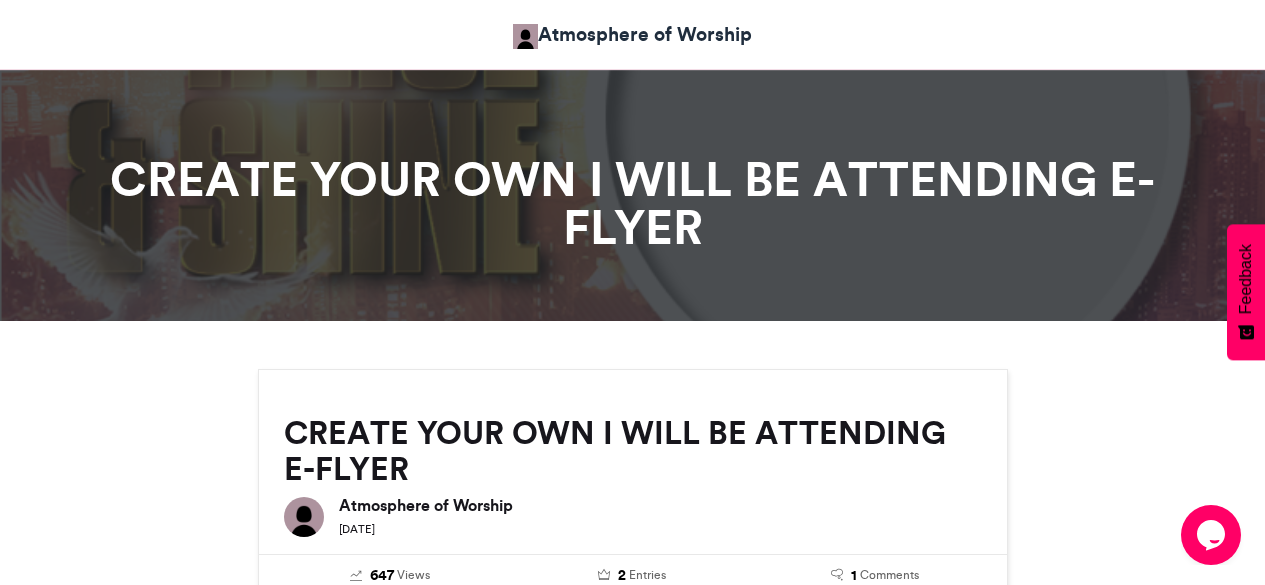 scroll, scrollTop: 2257, scrollLeft: 0, axis: vertical 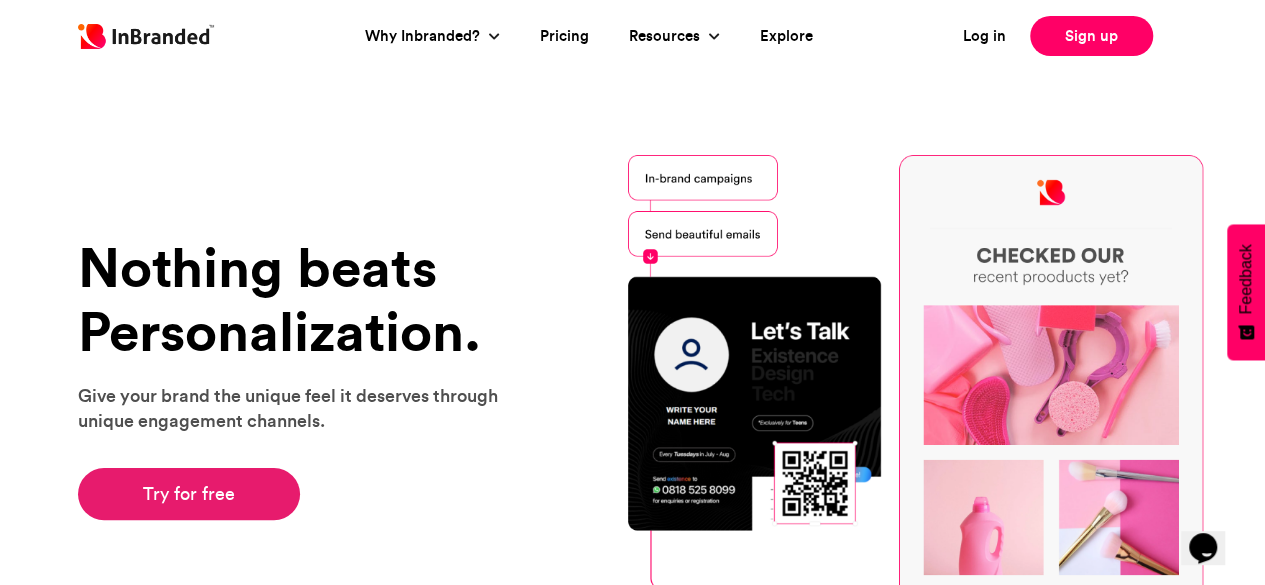 click on "Try for free" at bounding box center (189, 494) 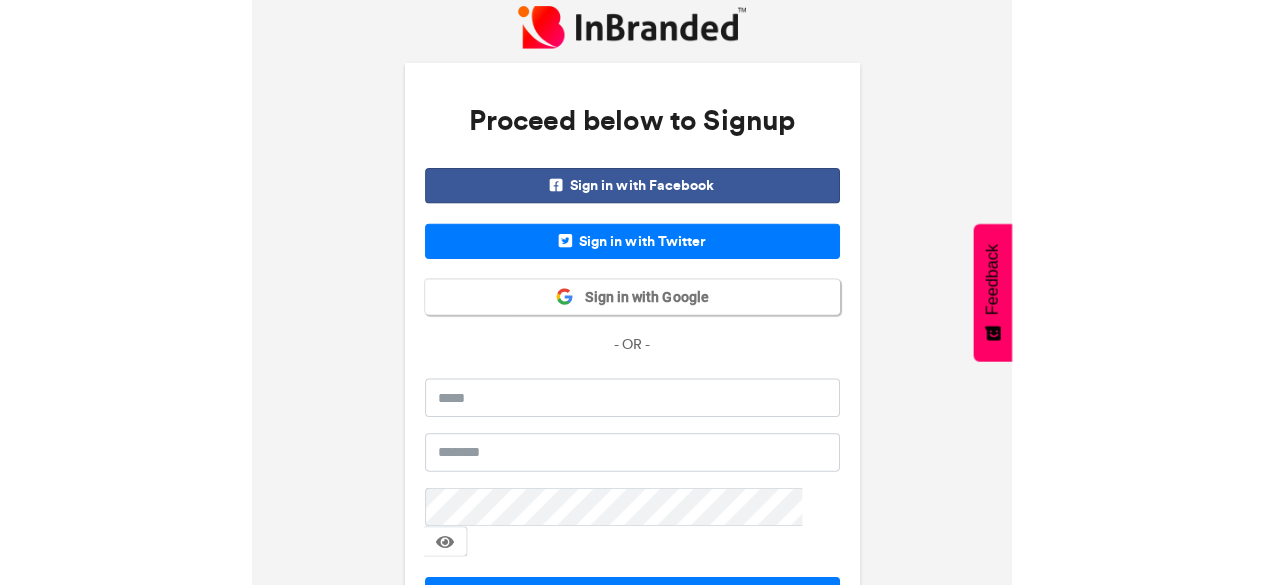 scroll, scrollTop: 0, scrollLeft: 0, axis: both 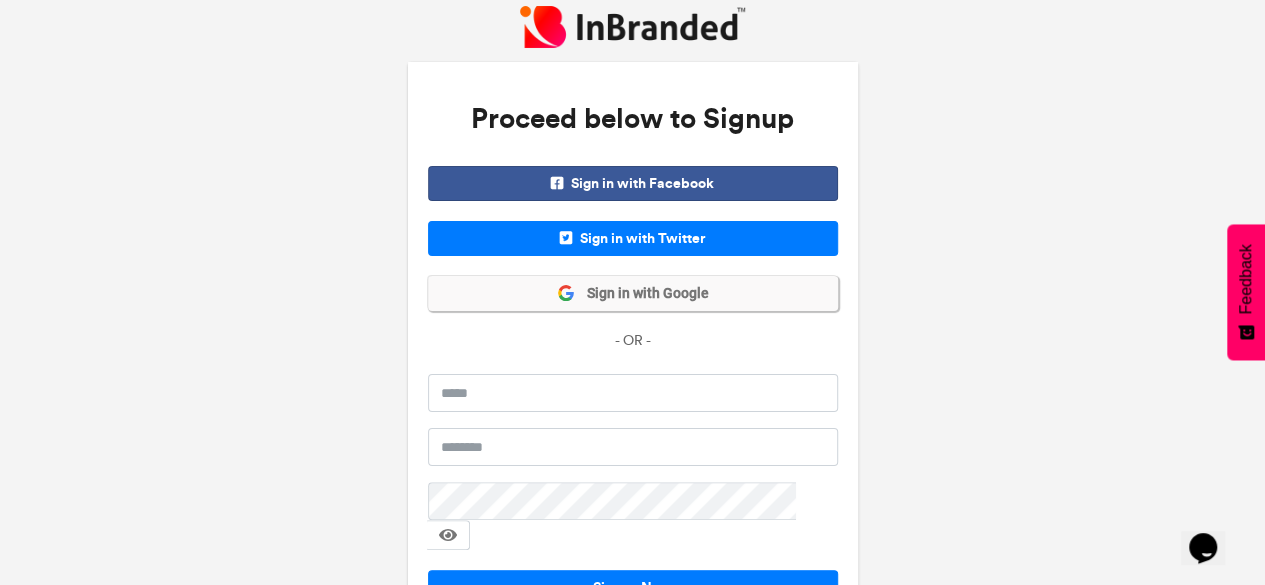 click on "Sign in with Google" at bounding box center (633, 293) 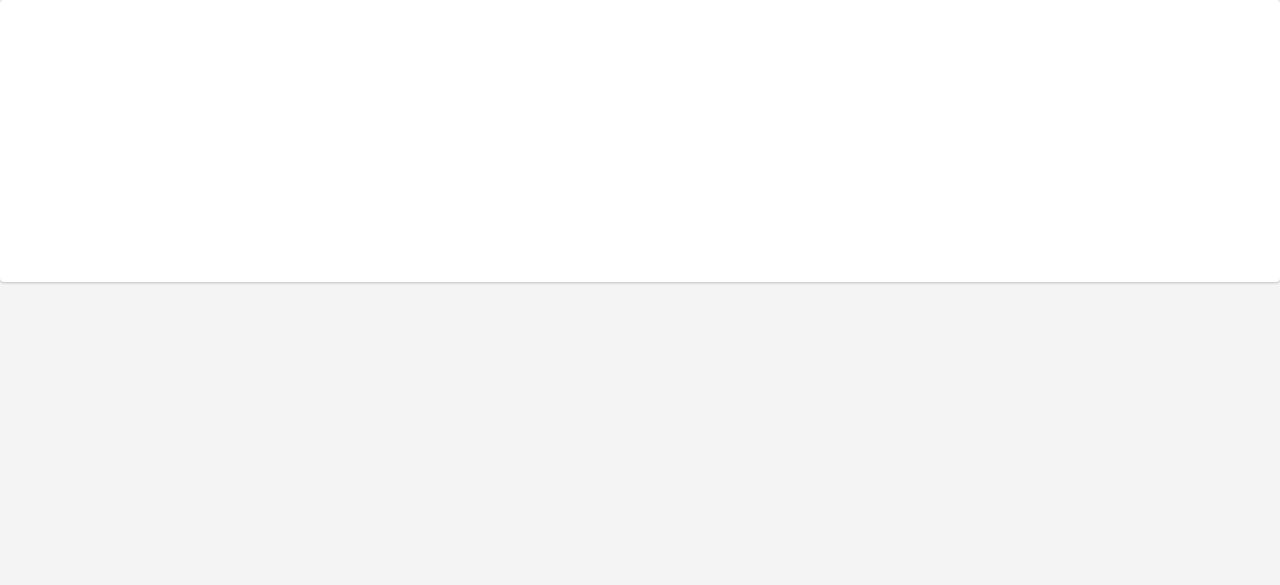 scroll, scrollTop: 0, scrollLeft: 0, axis: both 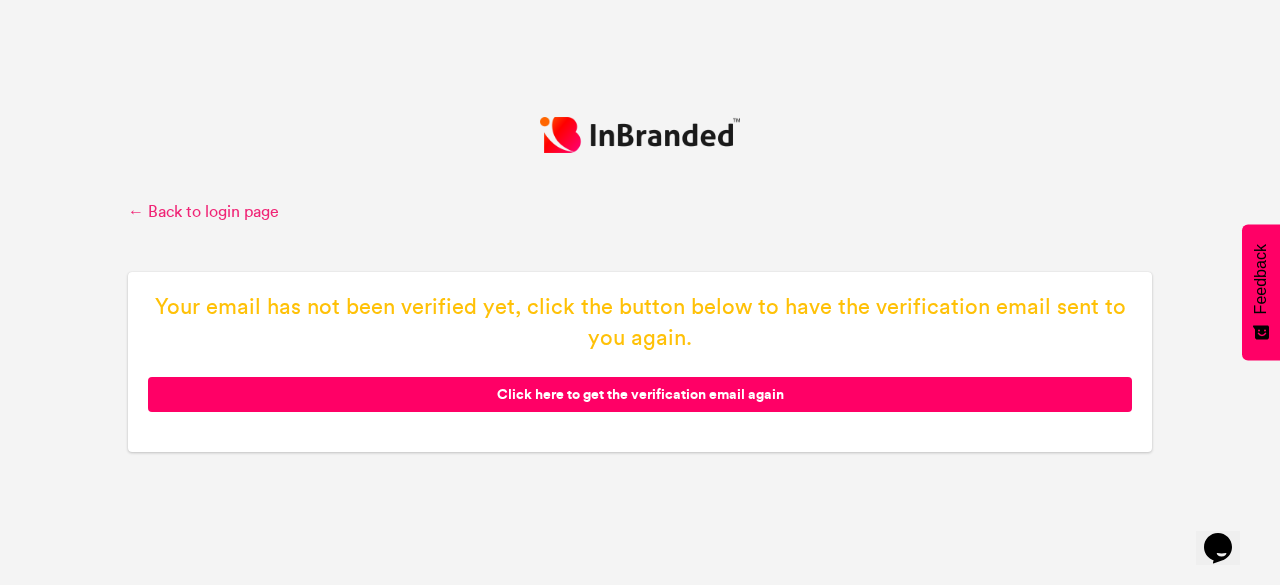 click on "← Back to login page" at bounding box center [640, 212] 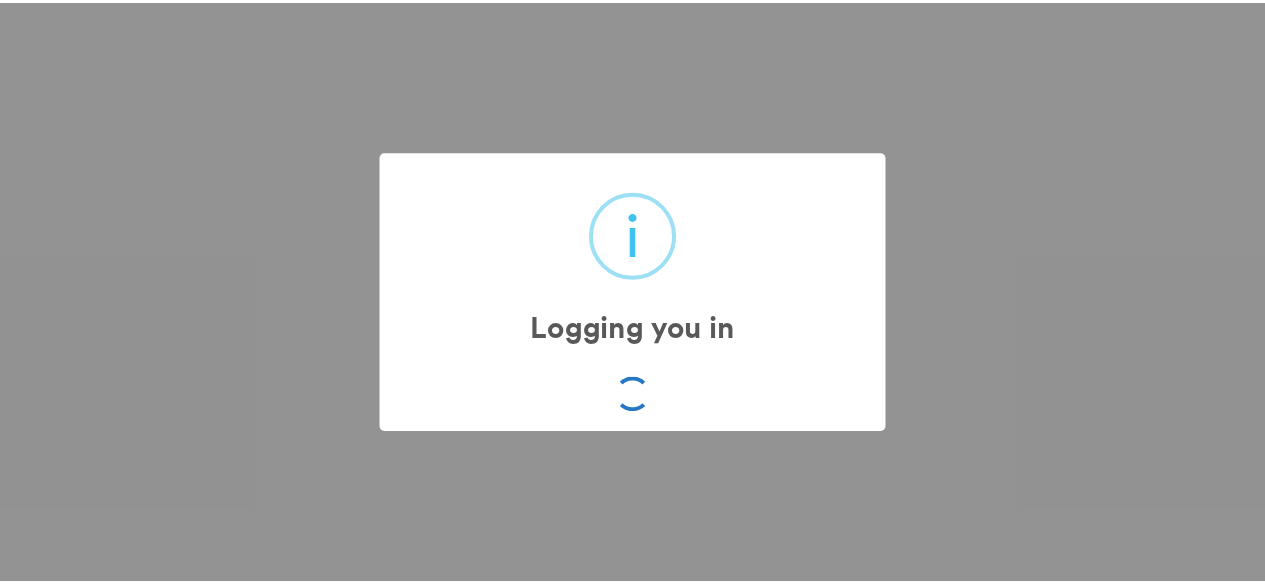 scroll, scrollTop: 0, scrollLeft: 0, axis: both 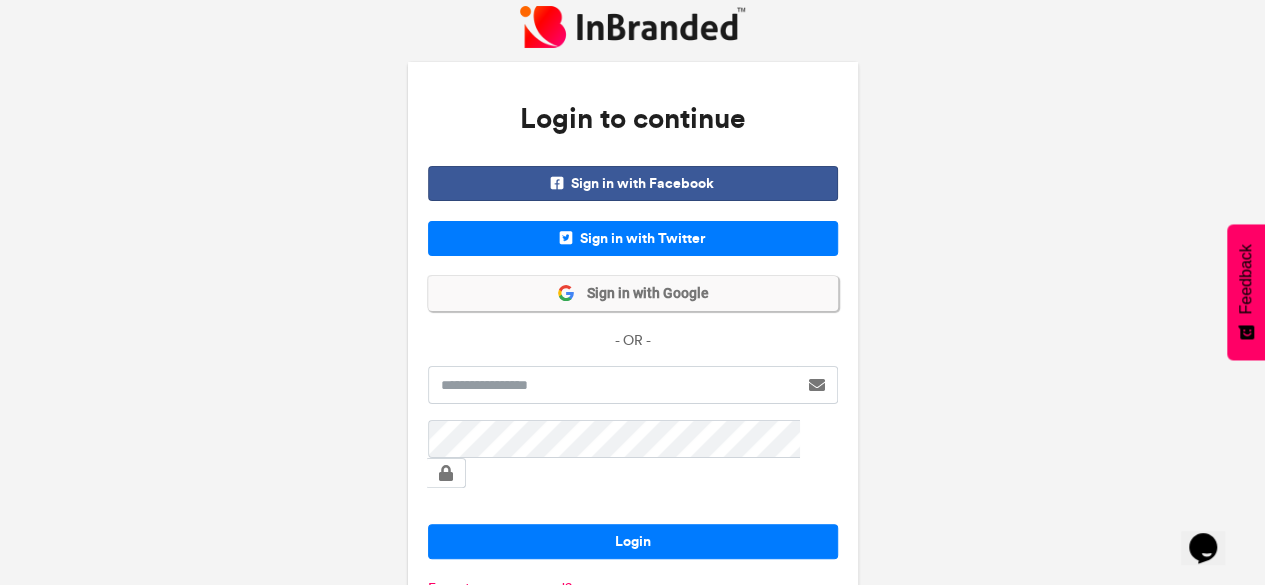 click on "Sign in with Google" at bounding box center [642, 294] 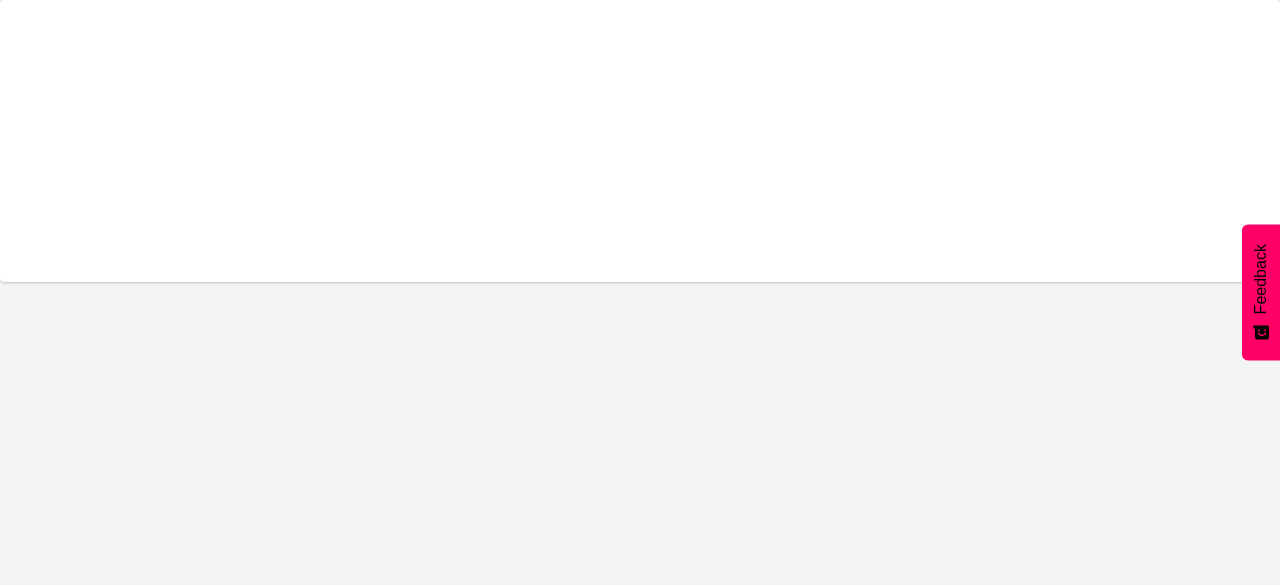 scroll, scrollTop: 0, scrollLeft: 0, axis: both 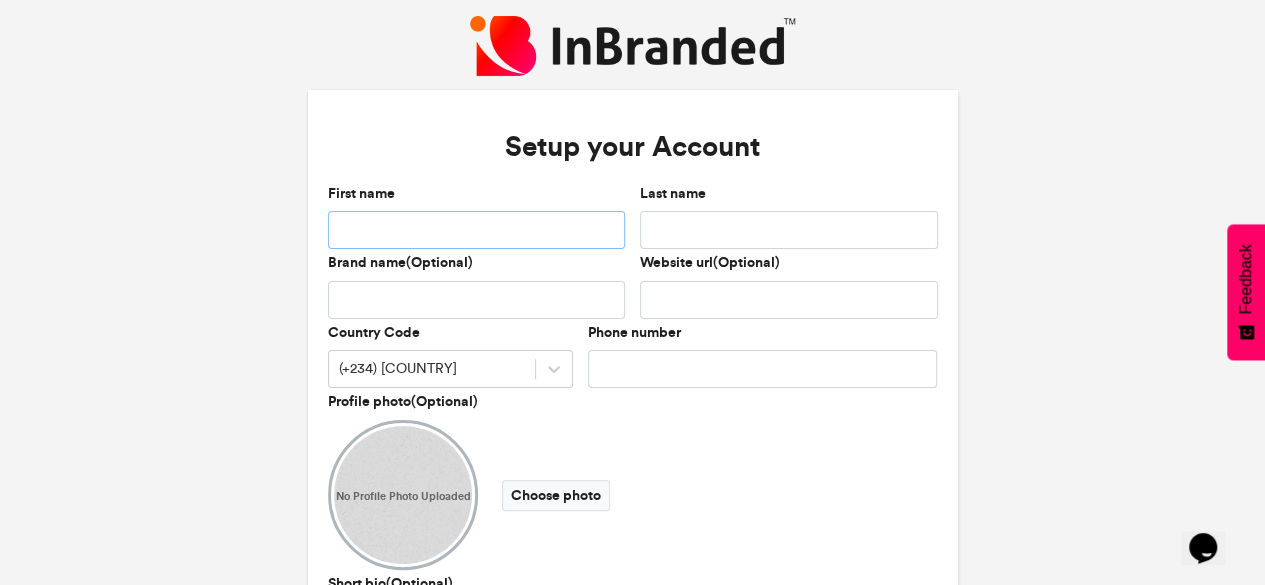 click on "First name" at bounding box center [477, 230] 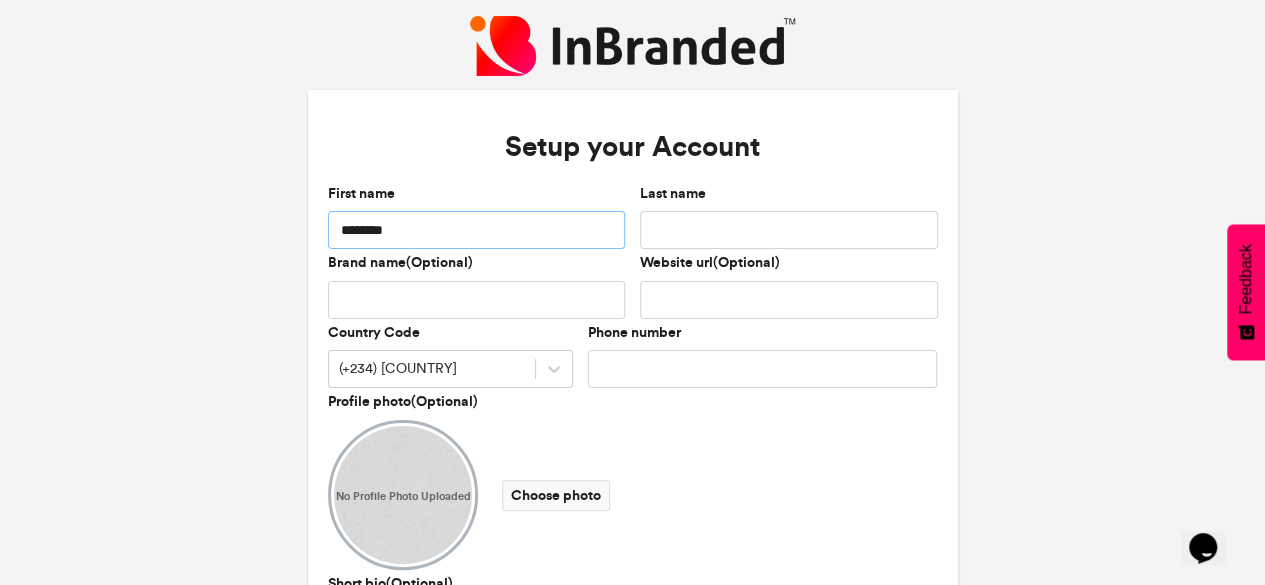 type on "********" 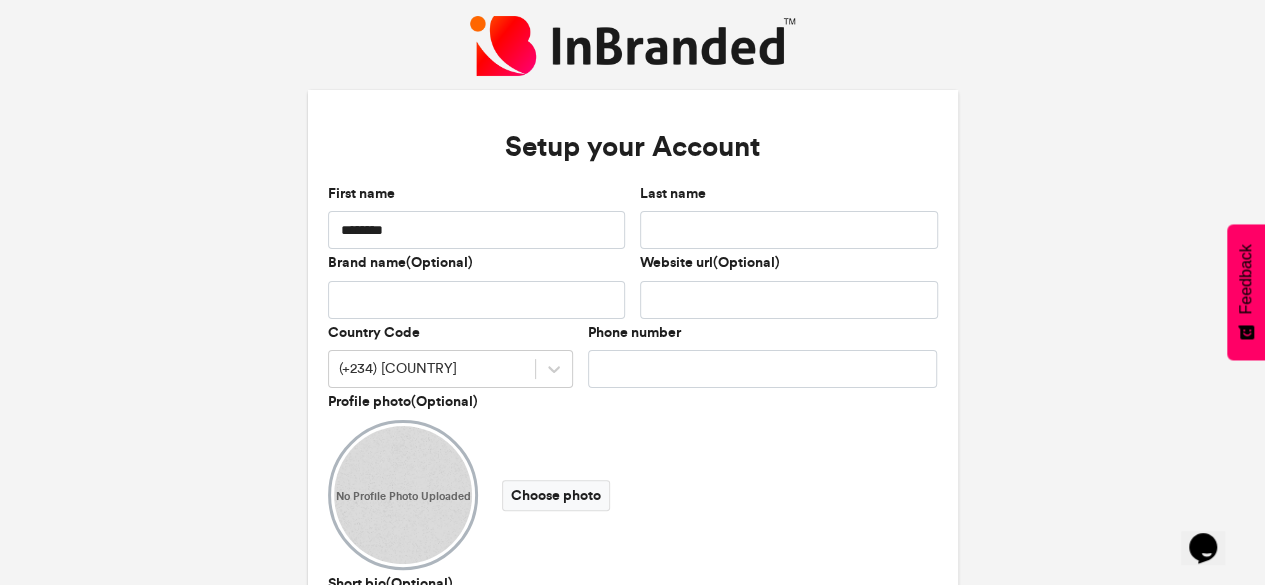 click on "No Profile Photo Uploaded Choose photo" at bounding box center (633, 495) 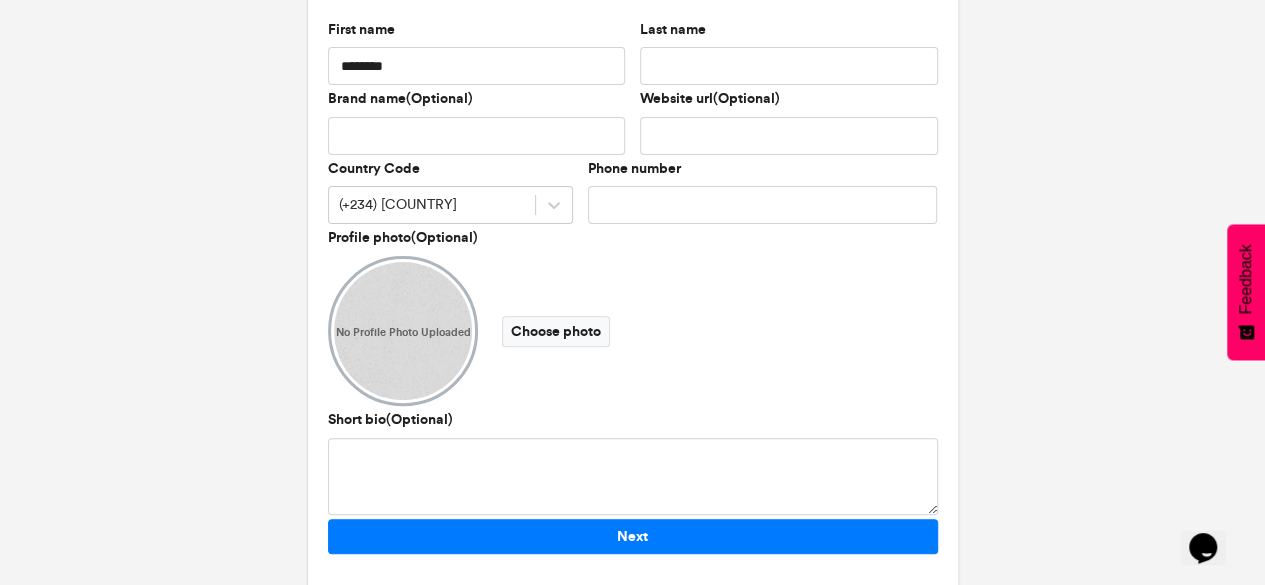 scroll, scrollTop: 202, scrollLeft: 0, axis: vertical 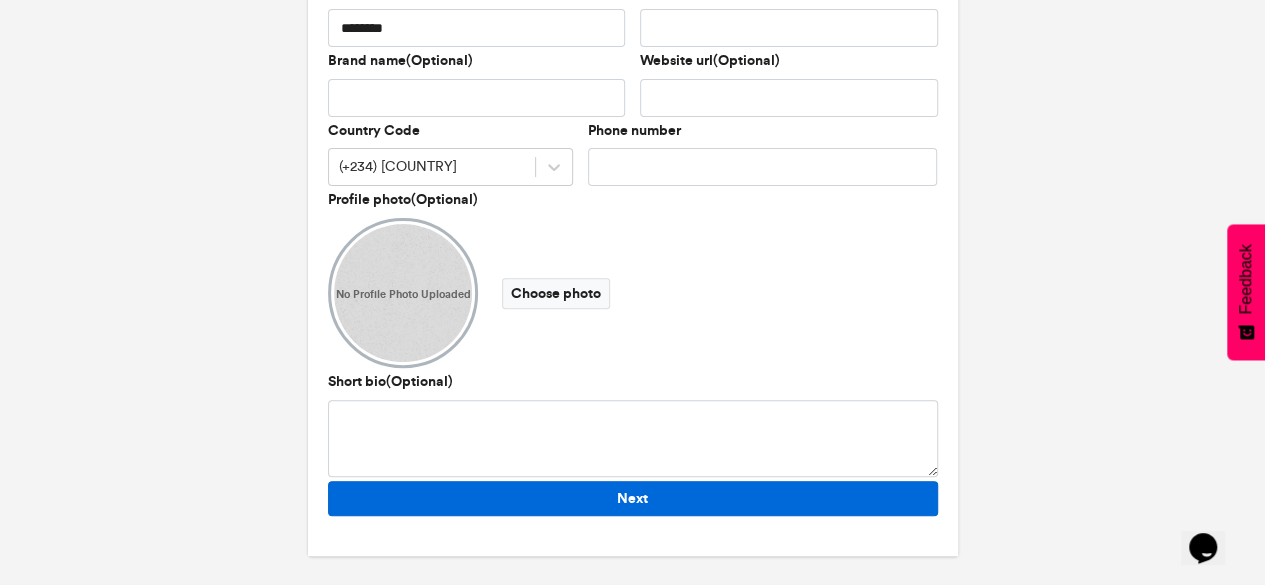 click on "Next" at bounding box center [633, 498] 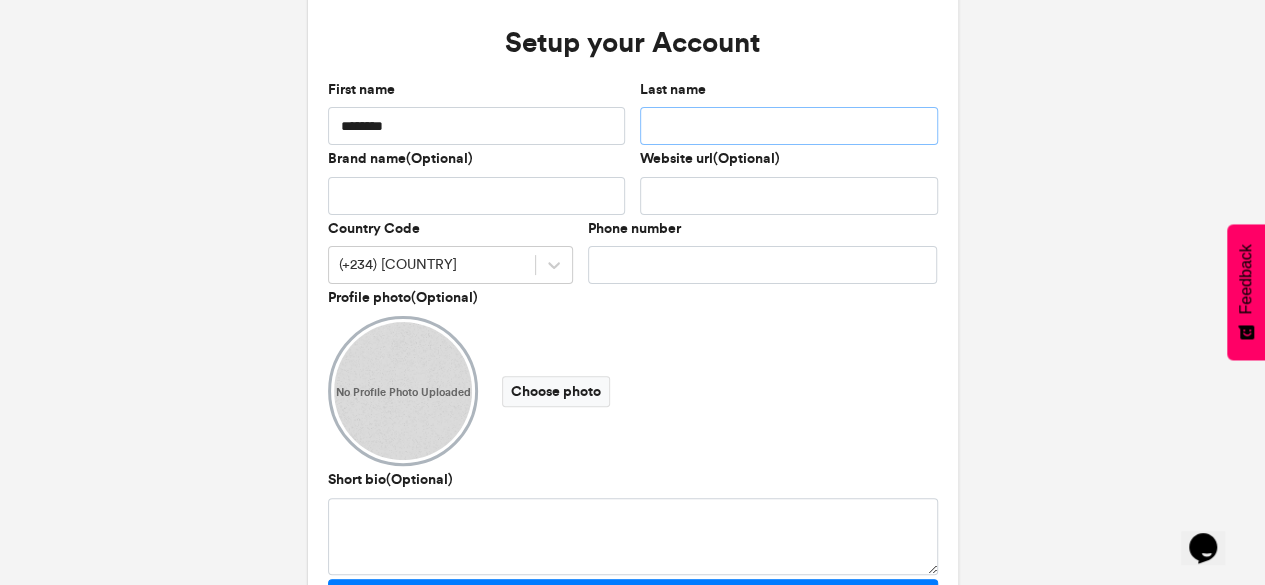 scroll, scrollTop: 102, scrollLeft: 0, axis: vertical 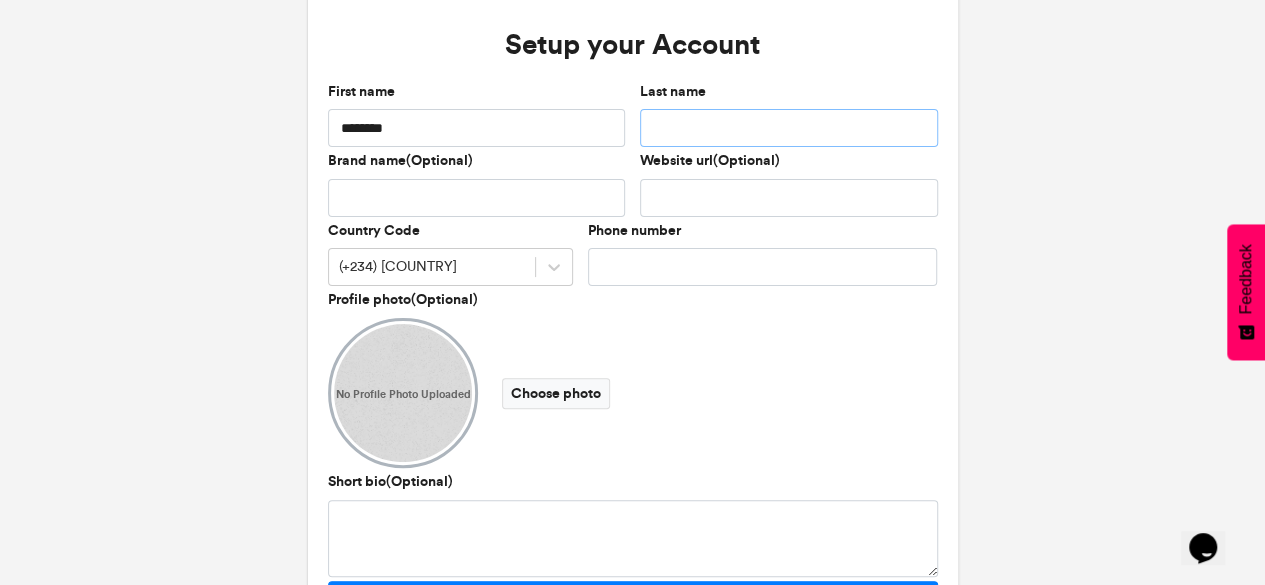 click on "Last name" at bounding box center [789, 128] 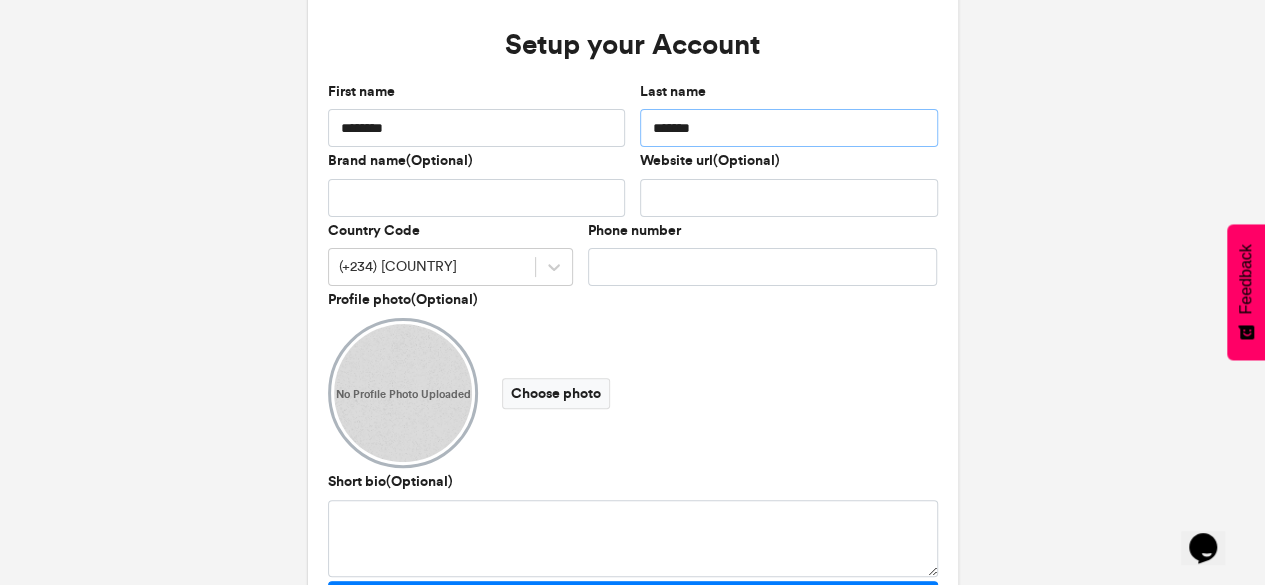 type on "********" 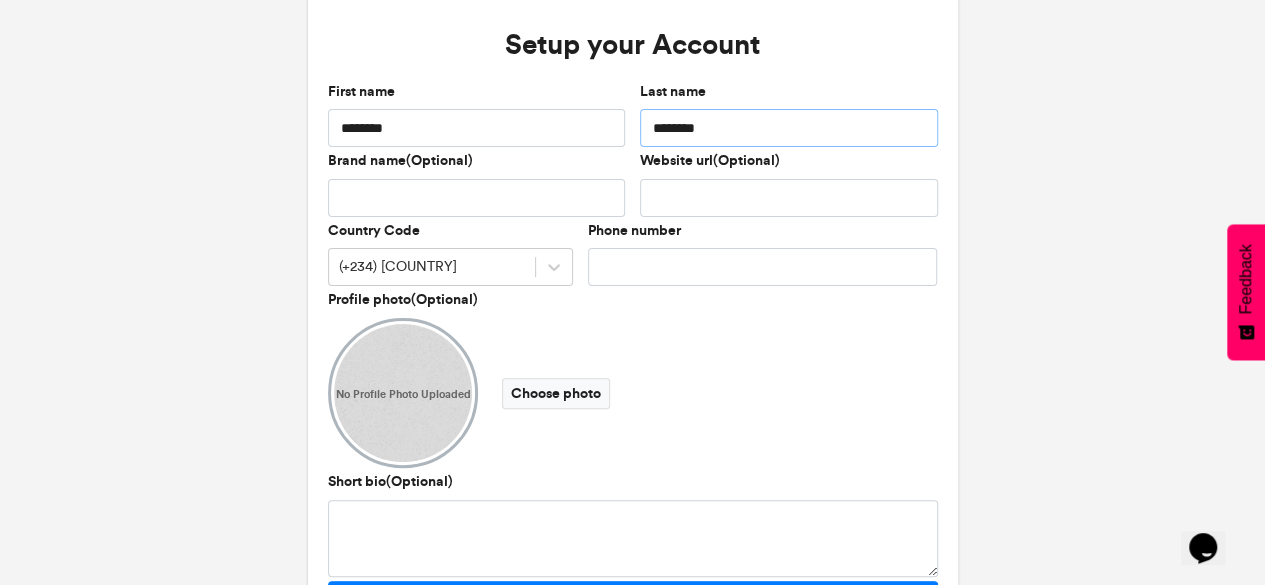 drag, startPoint x: 739, startPoint y: 125, endPoint x: 539, endPoint y: 124, distance: 200.0025 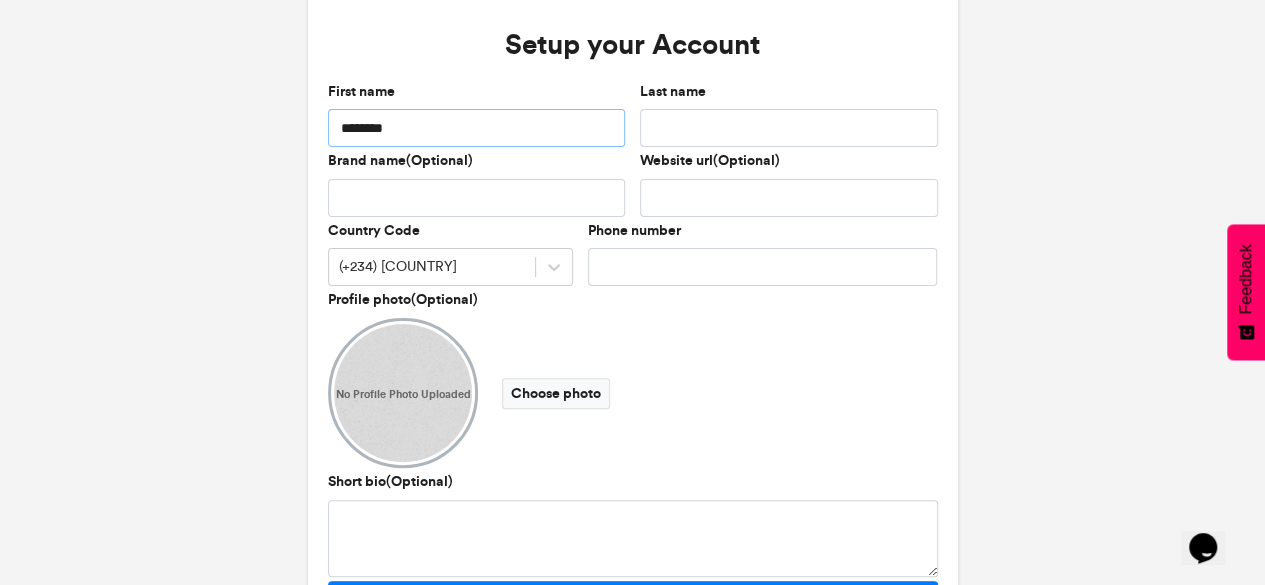 drag, startPoint x: 449, startPoint y: 125, endPoint x: 234, endPoint y: 131, distance: 215.08371 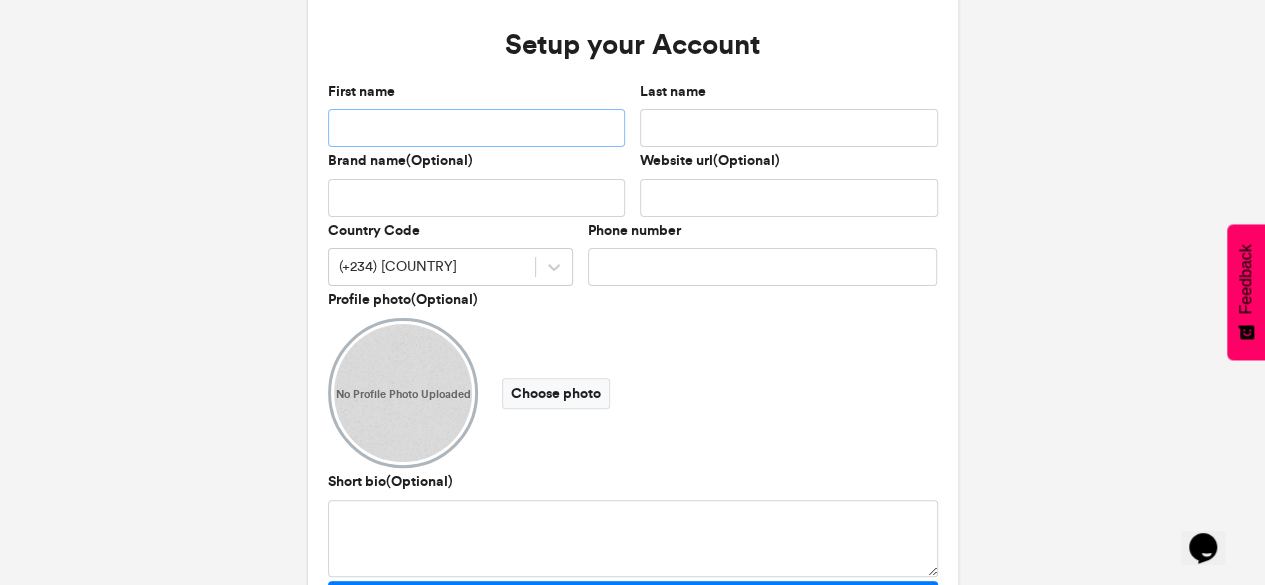 click on "First name" at bounding box center [477, 128] 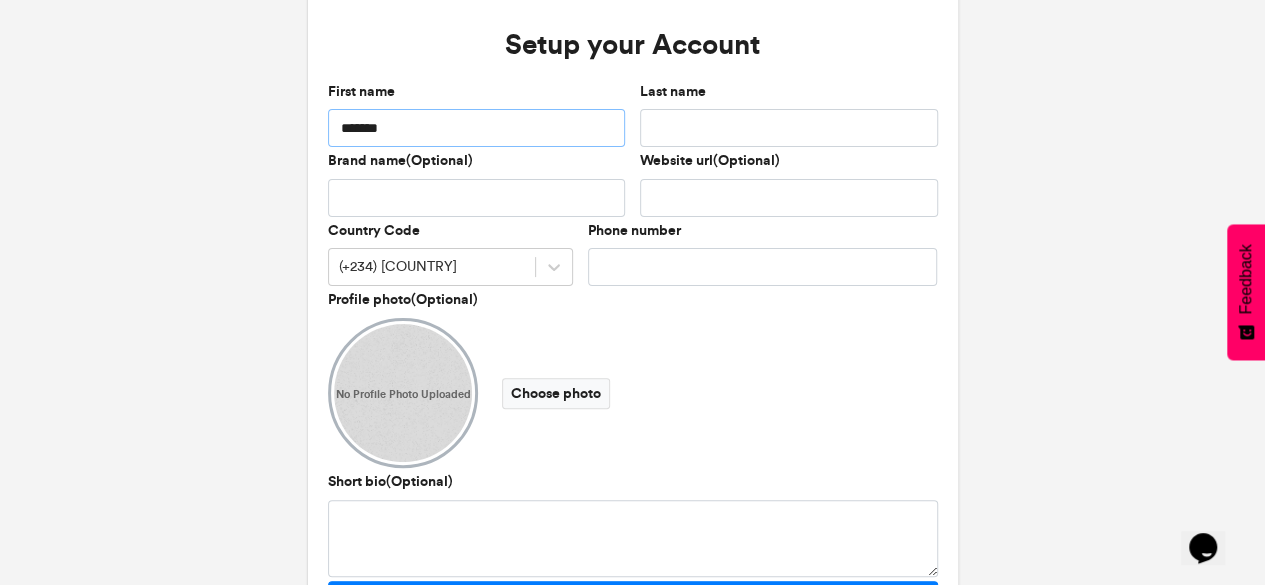 type on "*******" 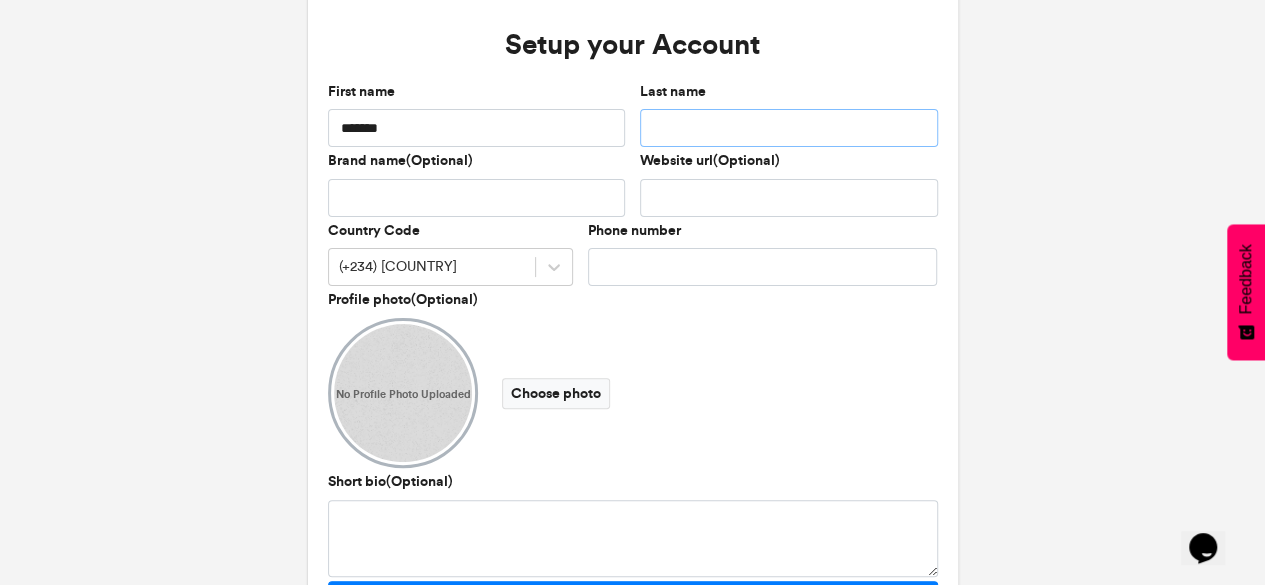 click on "Last name" at bounding box center [789, 128] 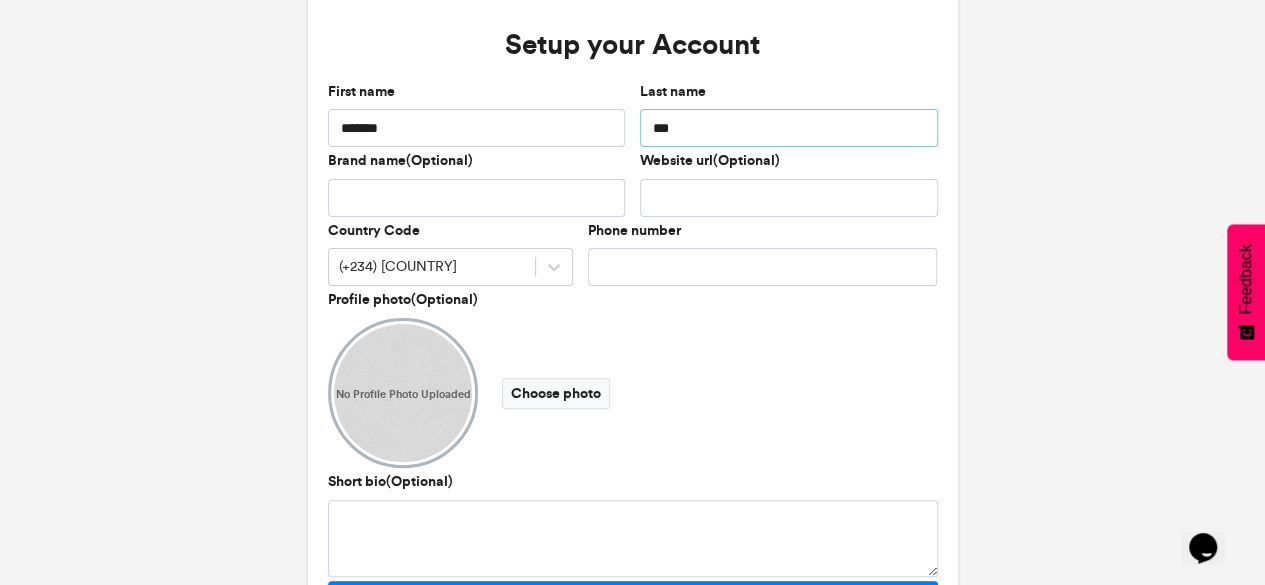 type on "***" 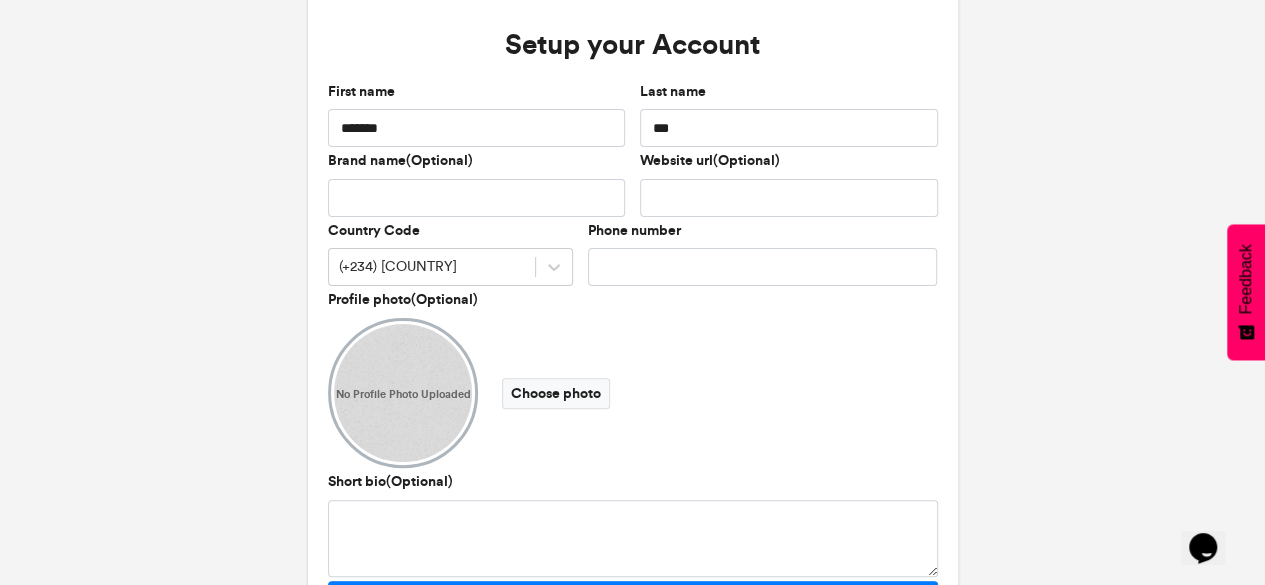 click on "No Profile Photo Uploaded Choose photo" at bounding box center [633, 393] 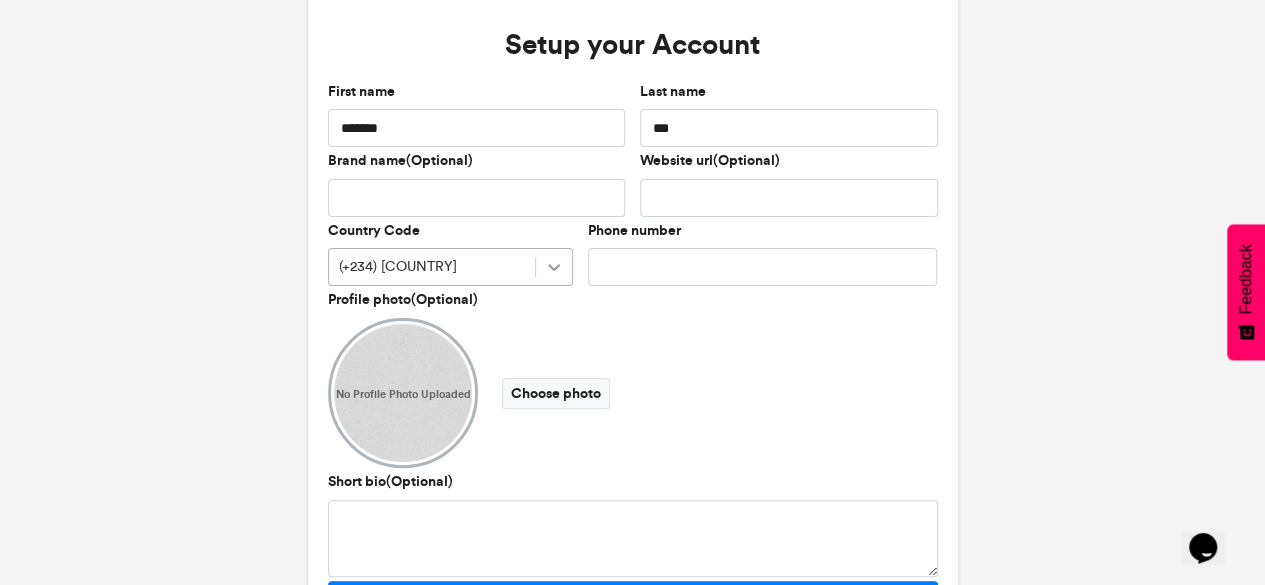 click 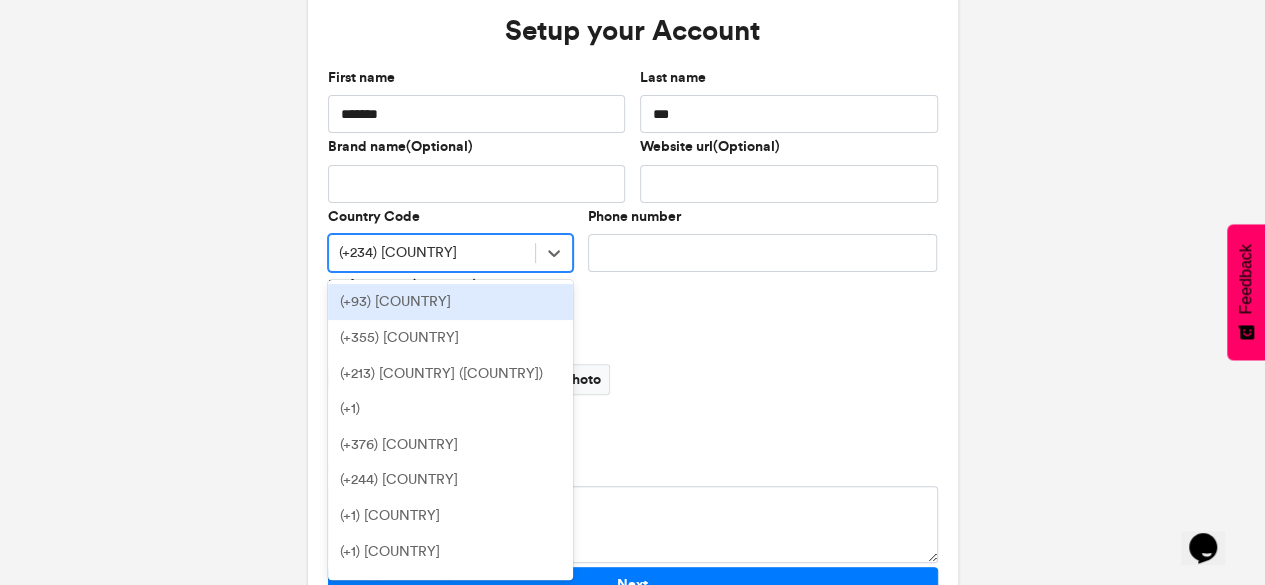 scroll, scrollTop: 119, scrollLeft: 0, axis: vertical 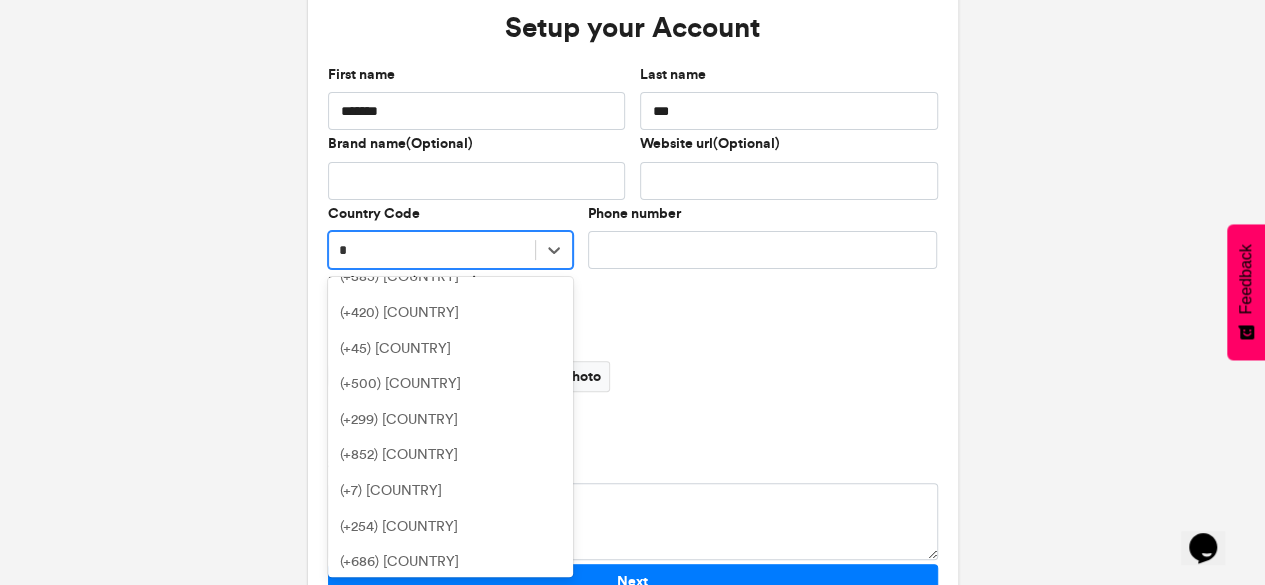 type on "**" 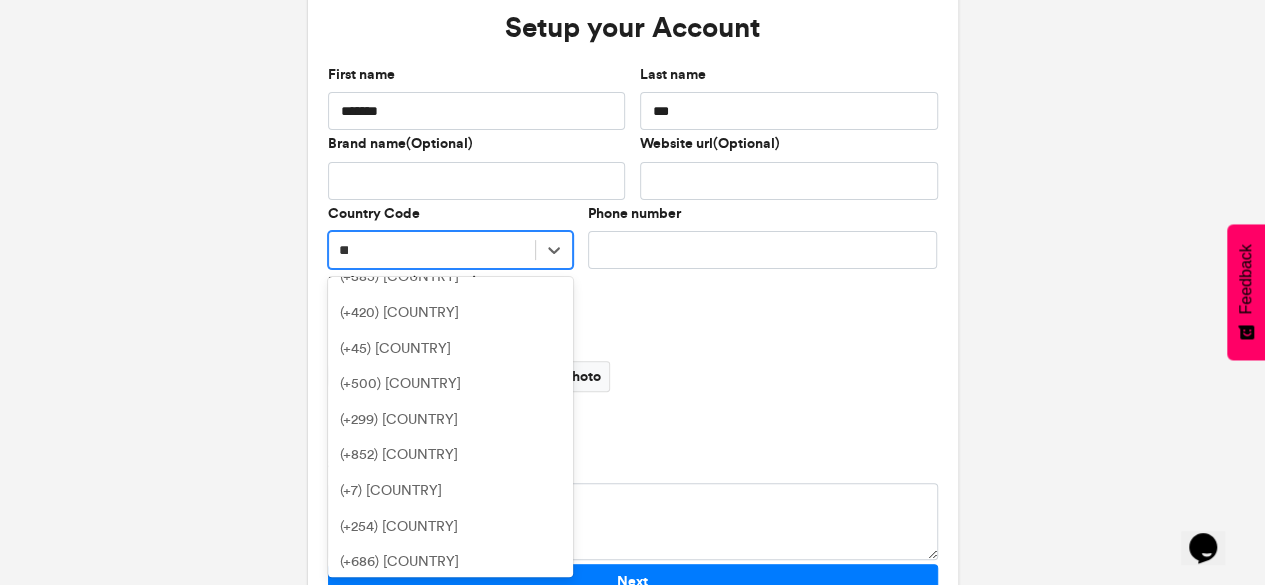 scroll, scrollTop: 0, scrollLeft: 0, axis: both 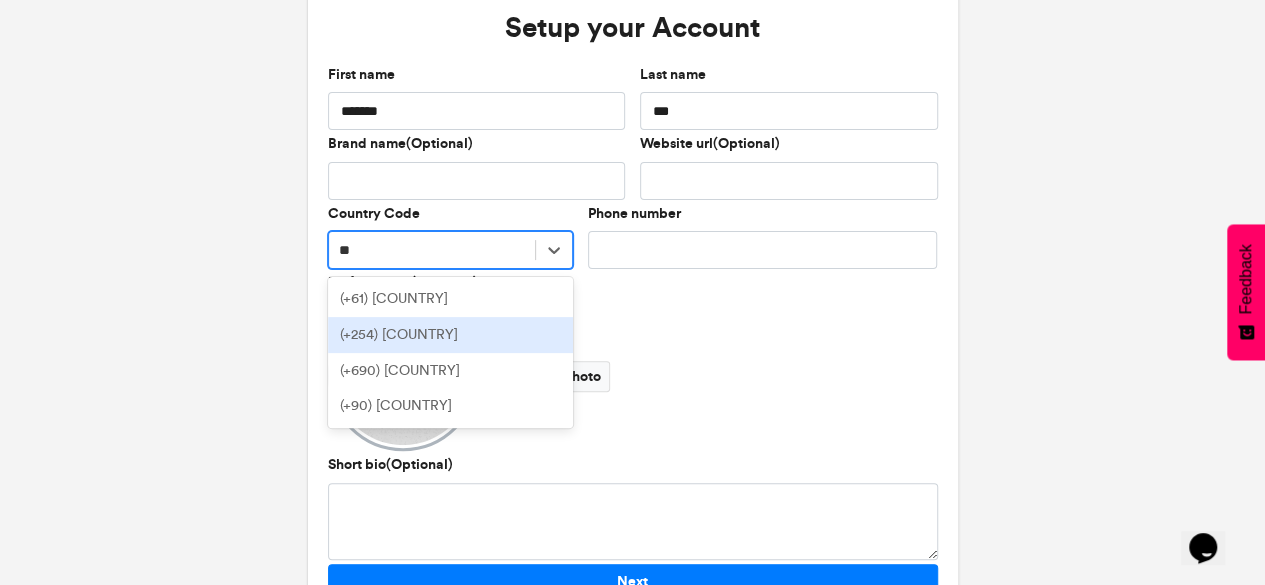 click on "(+254) Kenya" at bounding box center (450, 335) 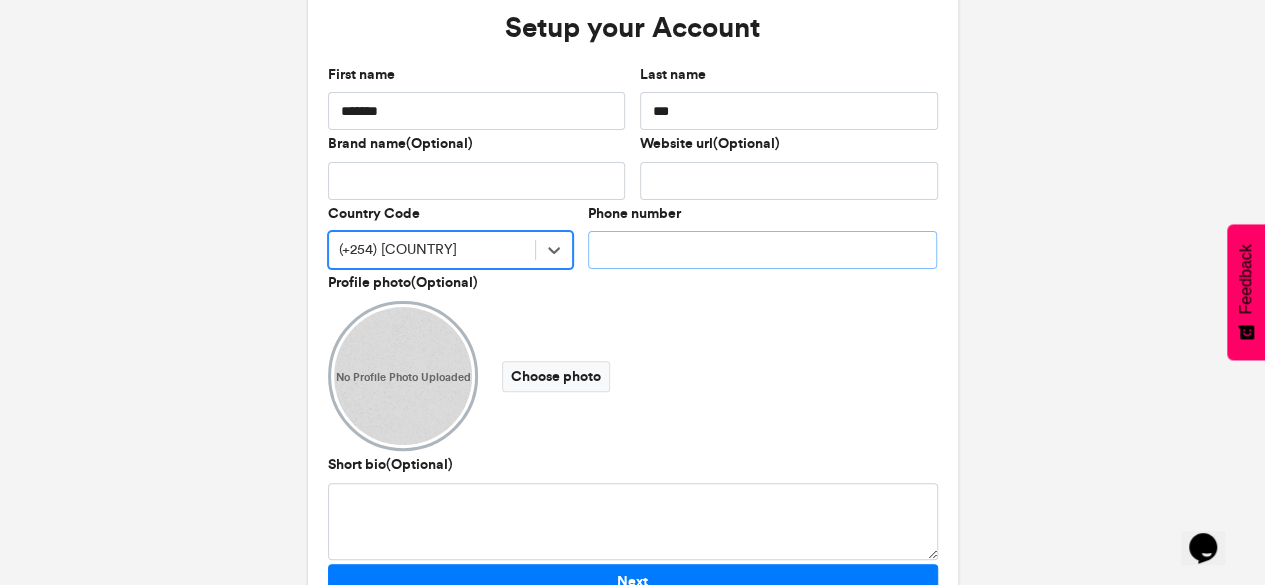 click on "Phone number" at bounding box center (763, 250) 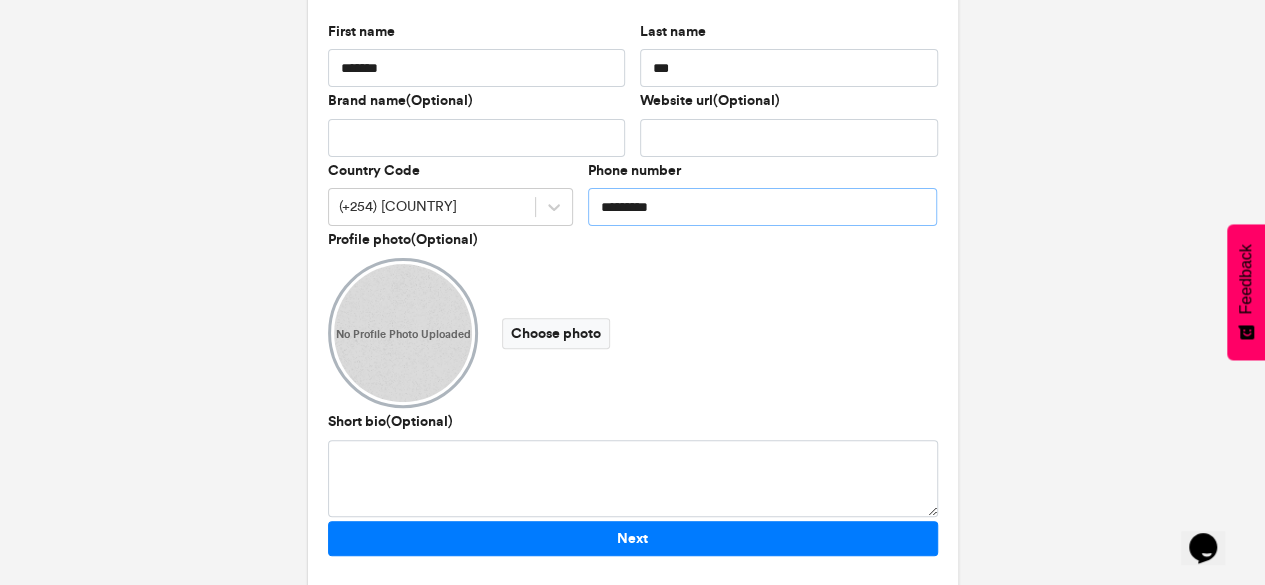 scroll, scrollTop: 202, scrollLeft: 0, axis: vertical 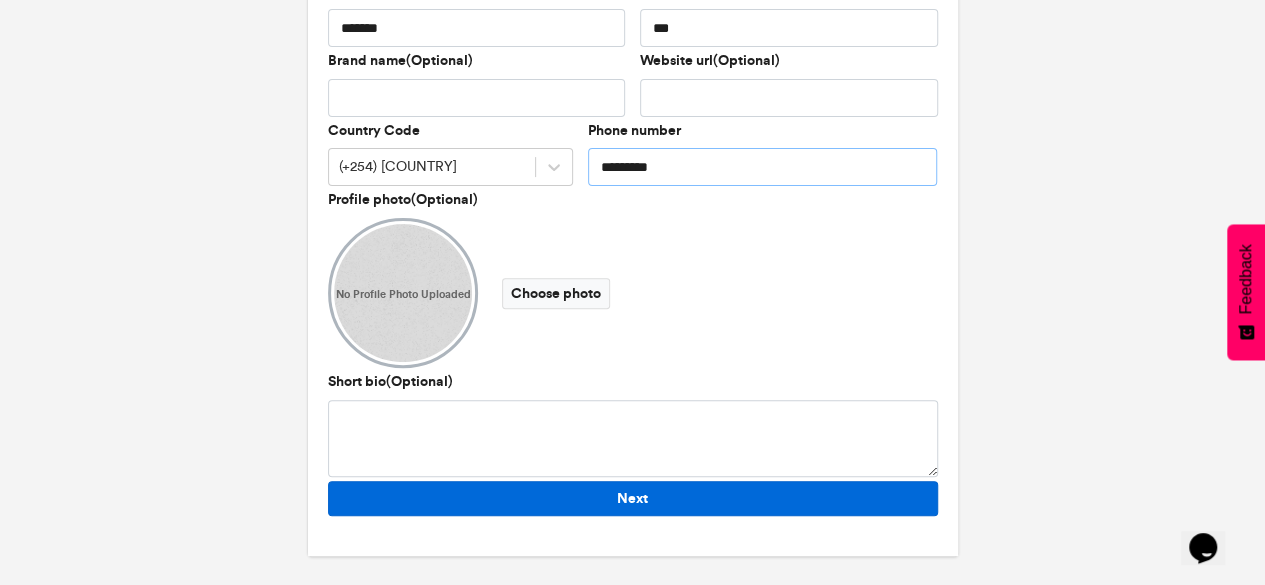 type on "*********" 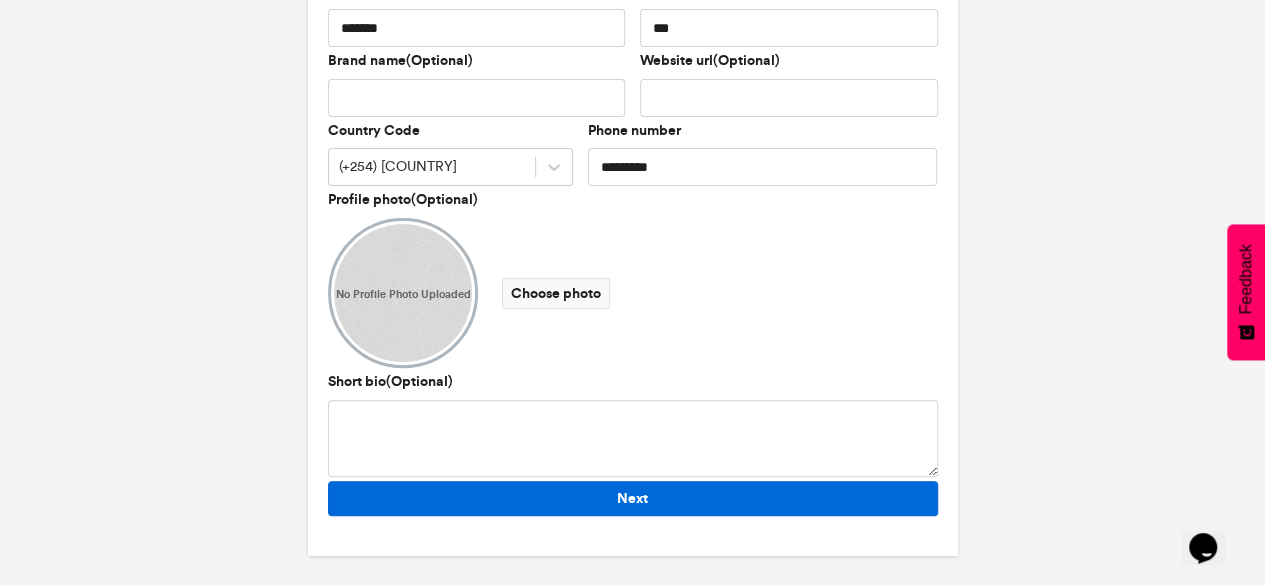 click on "Next" at bounding box center [633, 498] 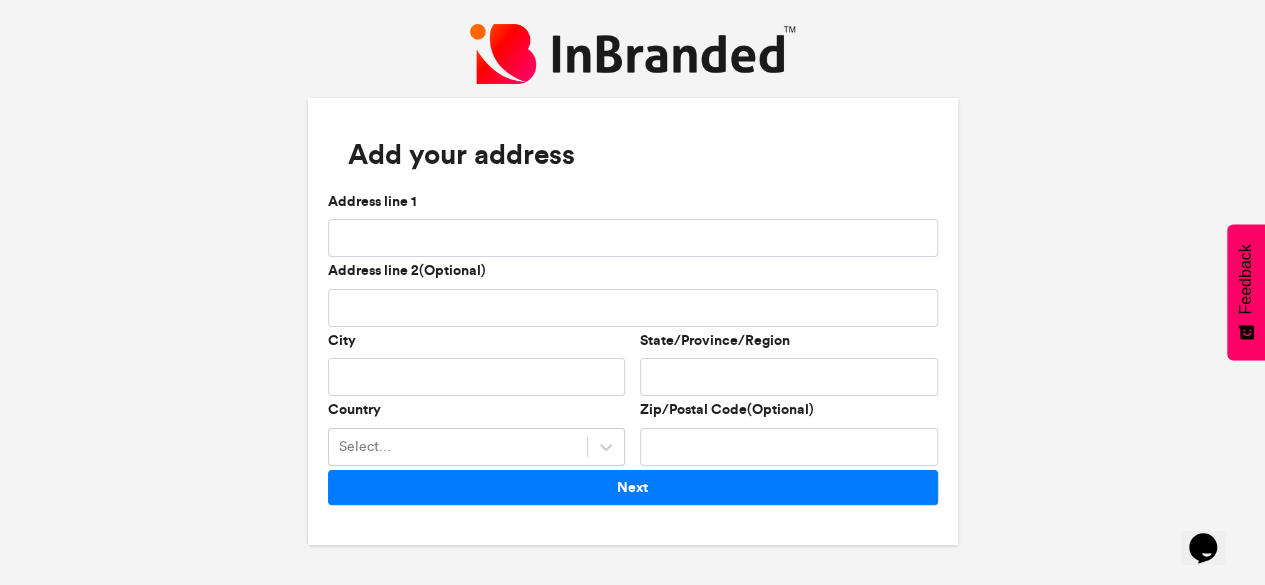 scroll, scrollTop: 0, scrollLeft: 0, axis: both 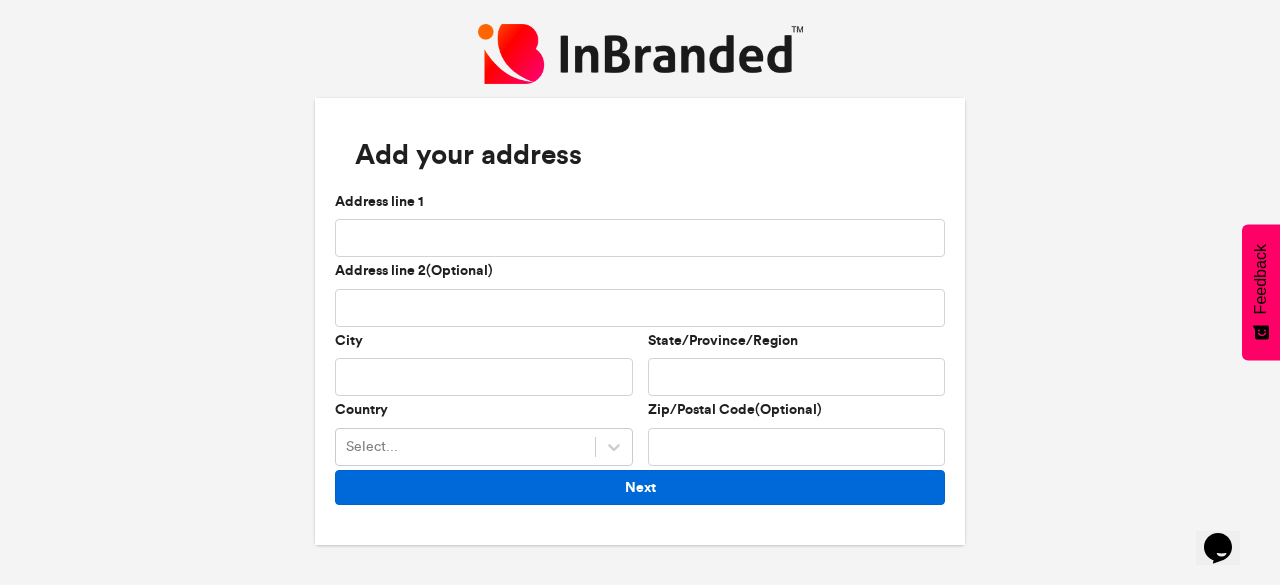 click on "Next" at bounding box center [640, 487] 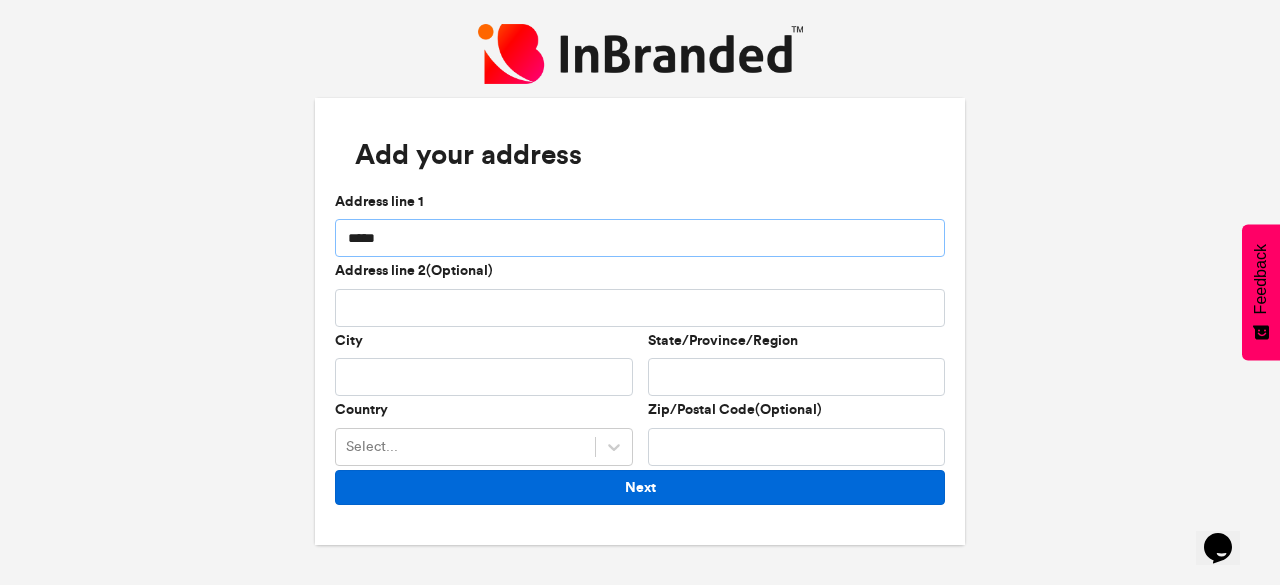 type on "*****" 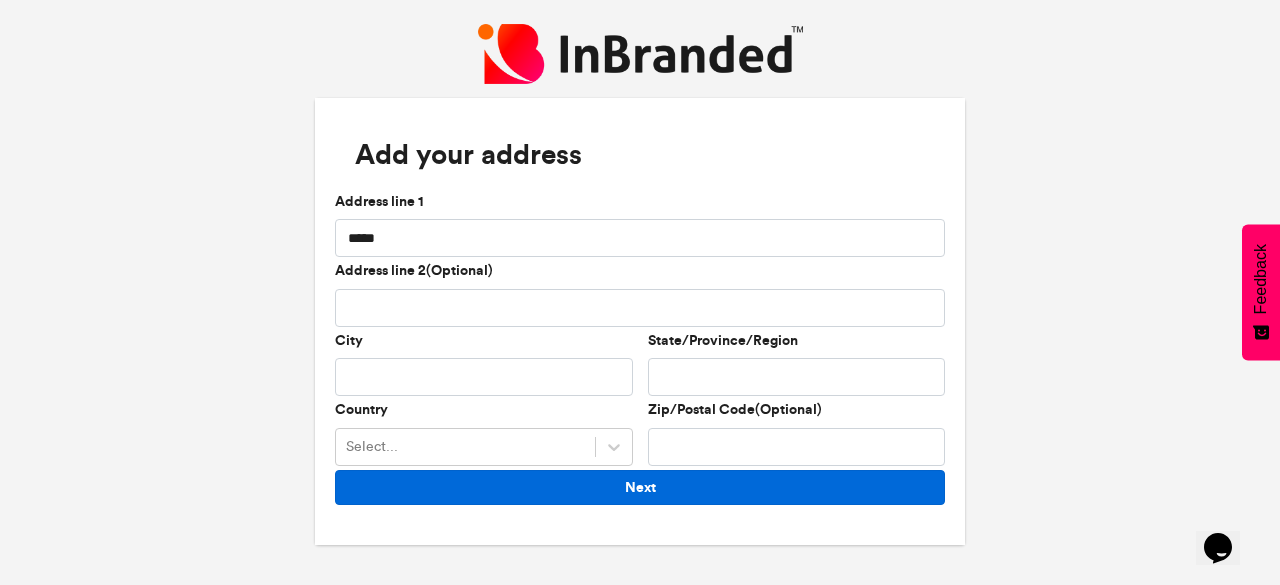 click on "Next" at bounding box center [640, 487] 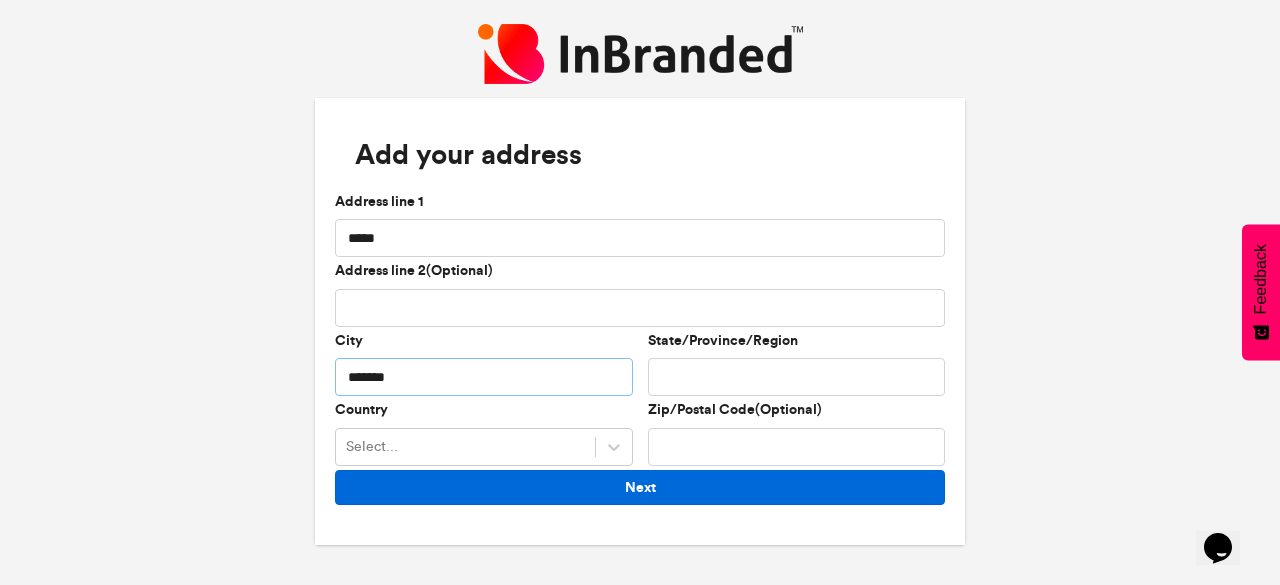 type on "*******" 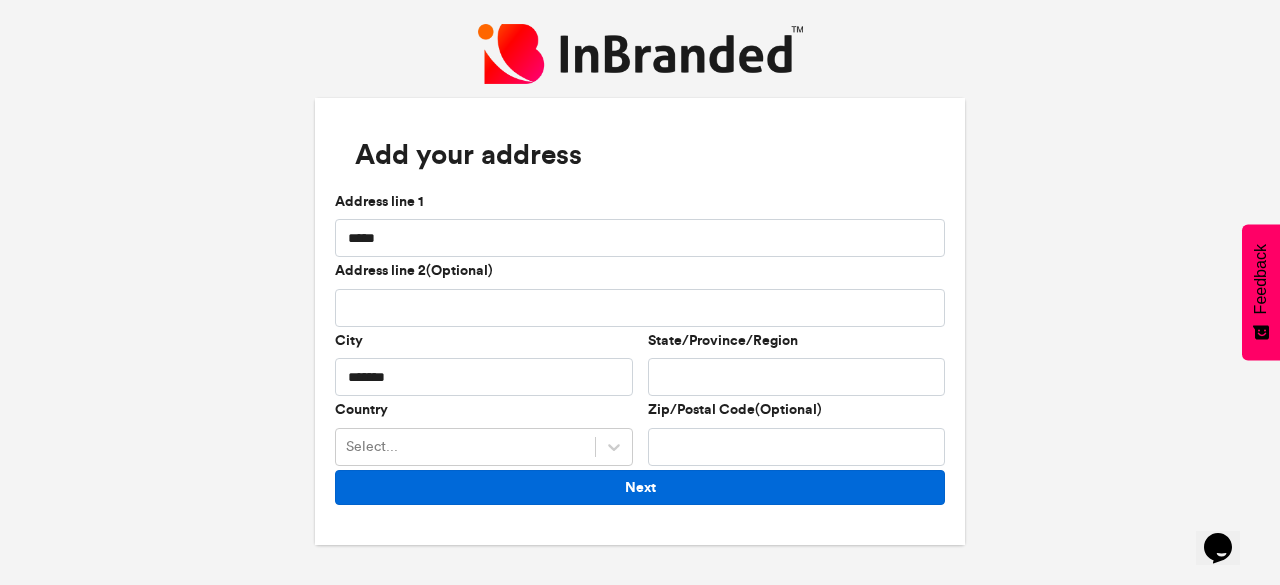 click on "Next" at bounding box center [640, 487] 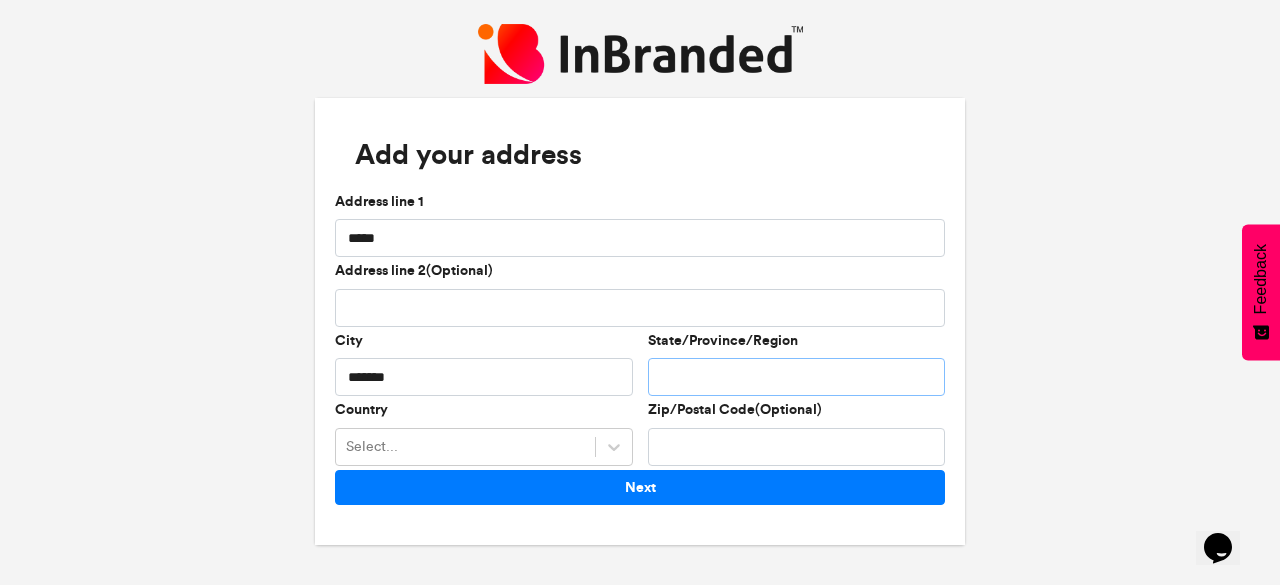 click on "State/Province/Region" at bounding box center [797, 377] 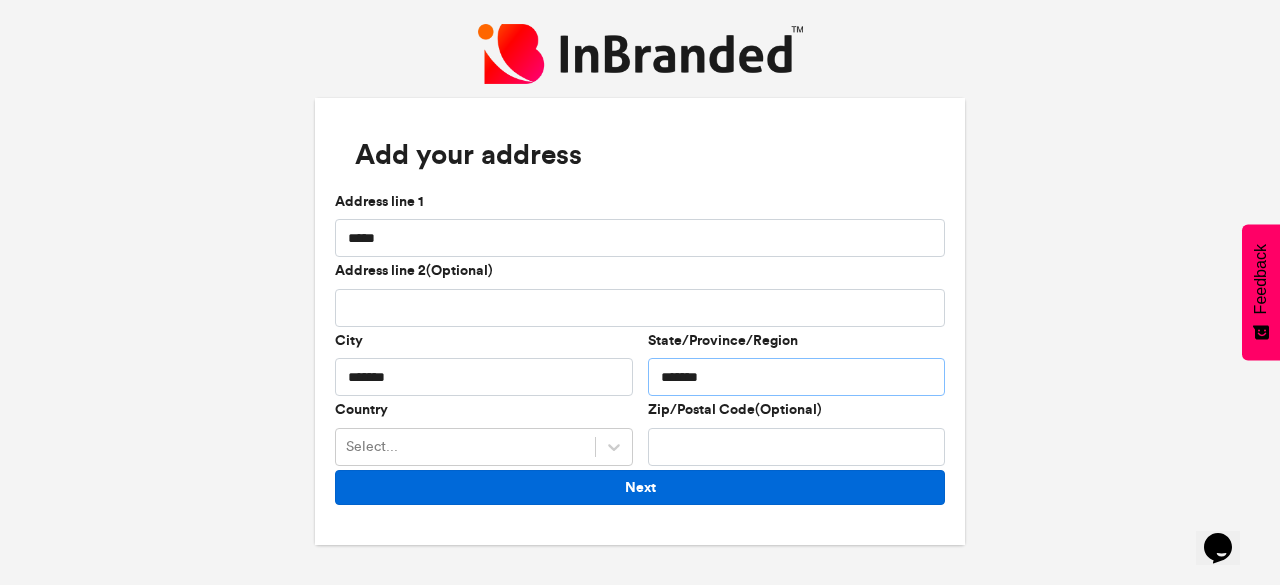 type on "*******" 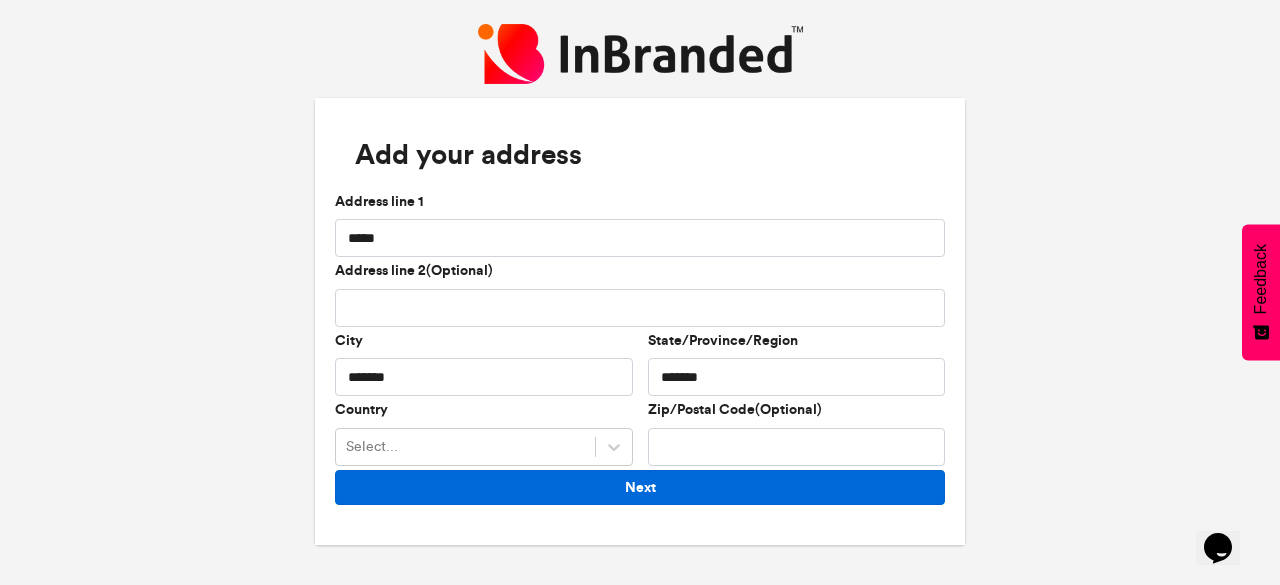 click on "Next" at bounding box center [640, 487] 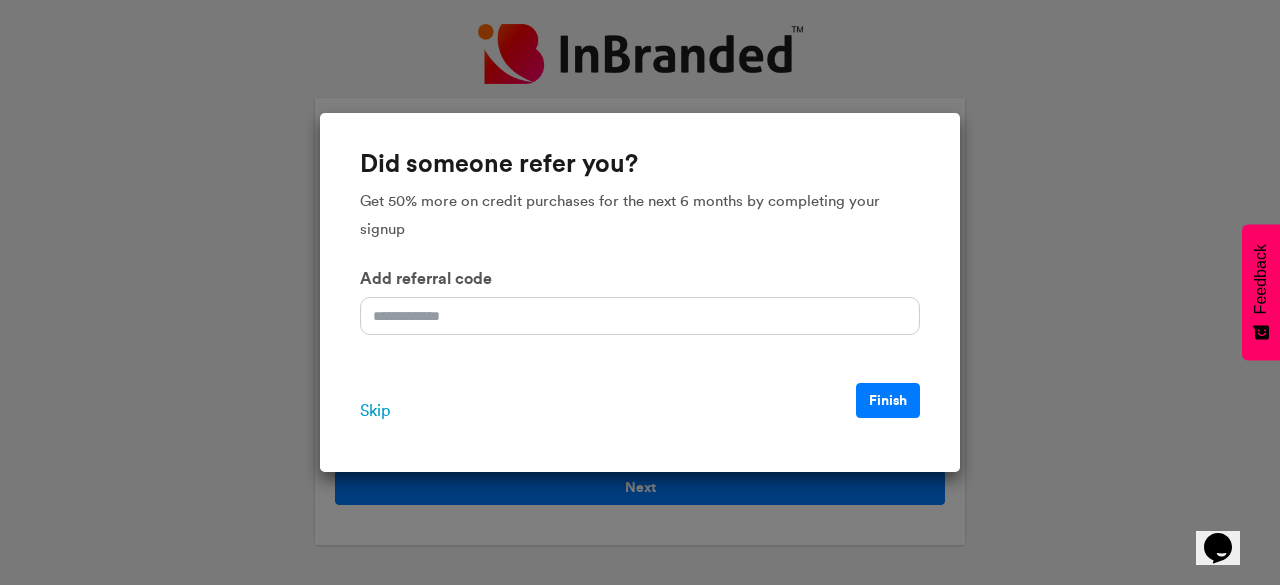 click on "Skip" at bounding box center [375, 411] 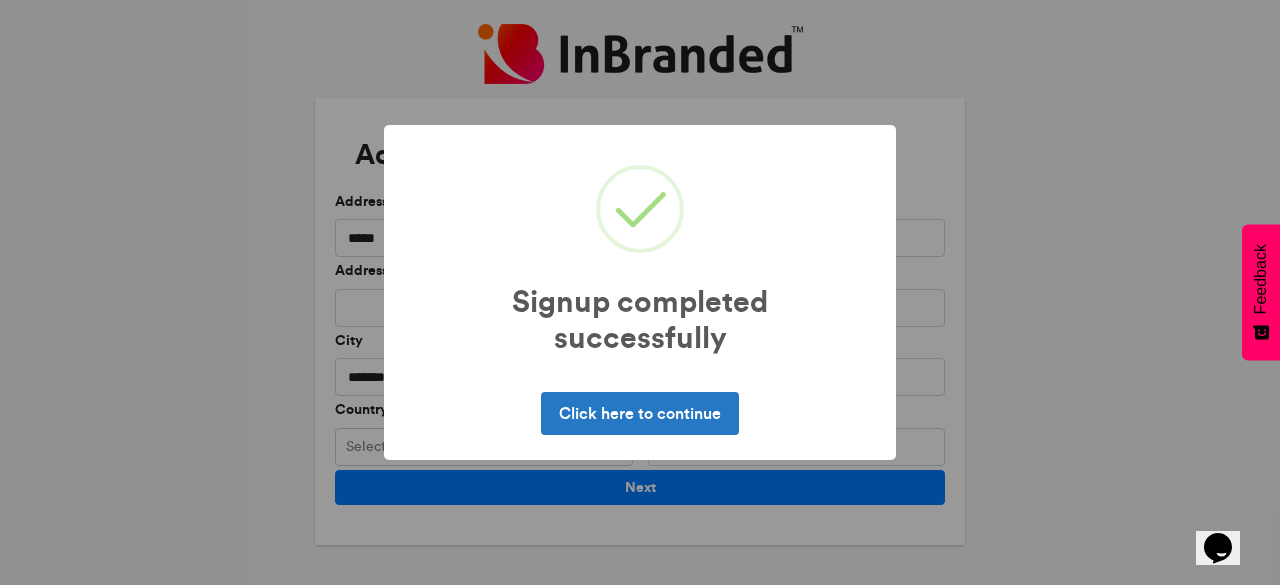 click on "Click here to continue" at bounding box center (639, 413) 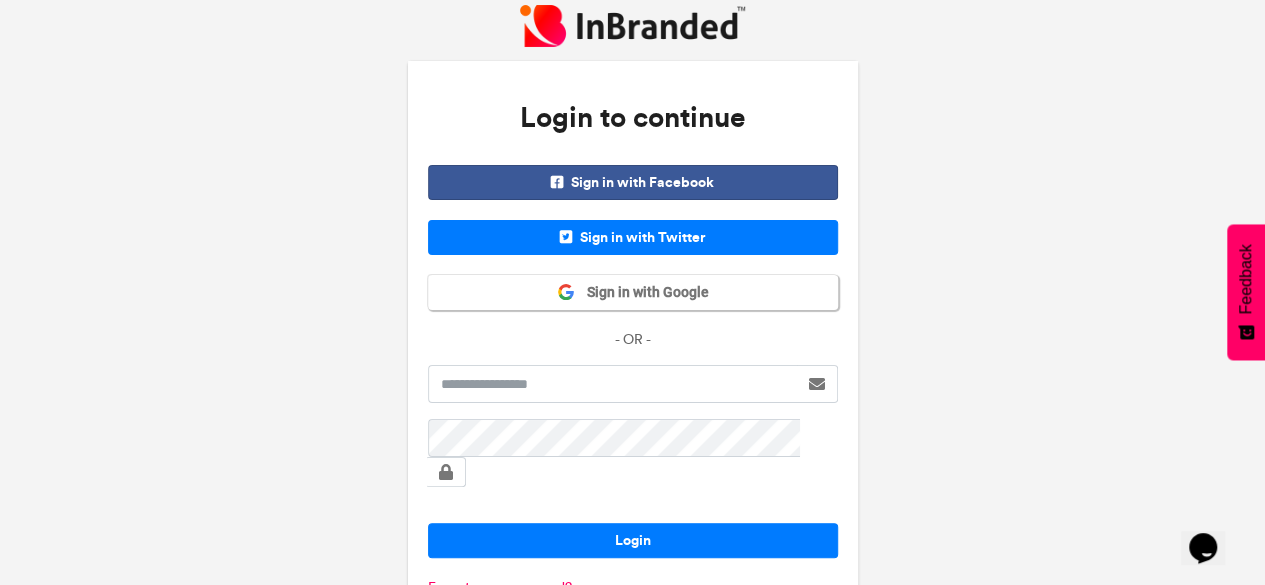 scroll, scrollTop: 0, scrollLeft: 0, axis: both 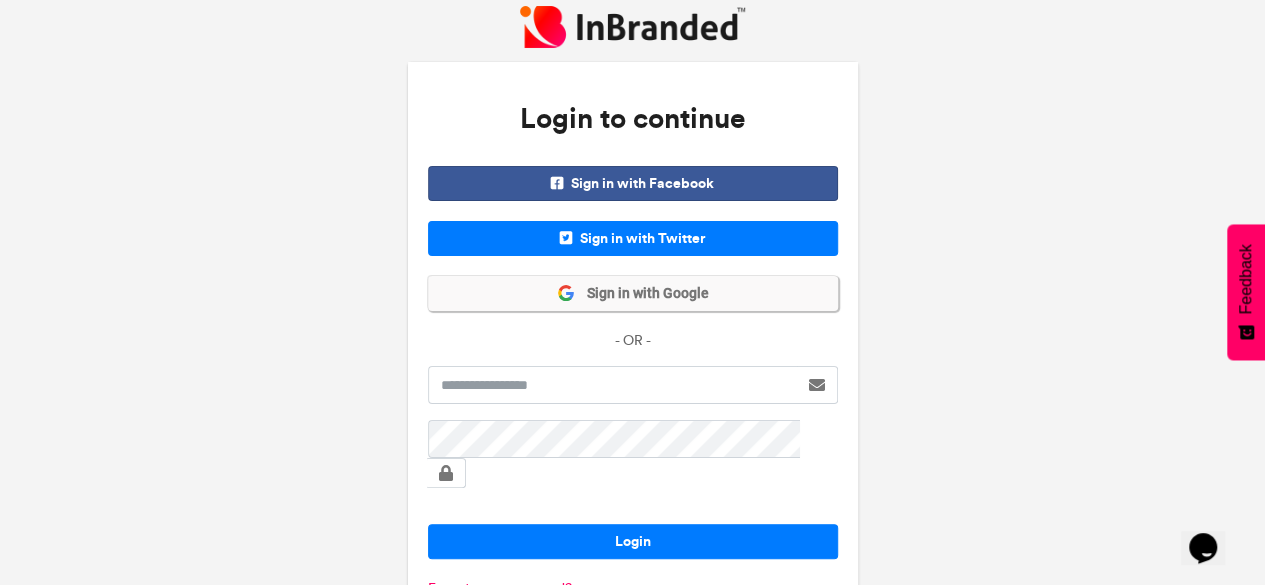 click on "Sign in with Google" at bounding box center [642, 294] 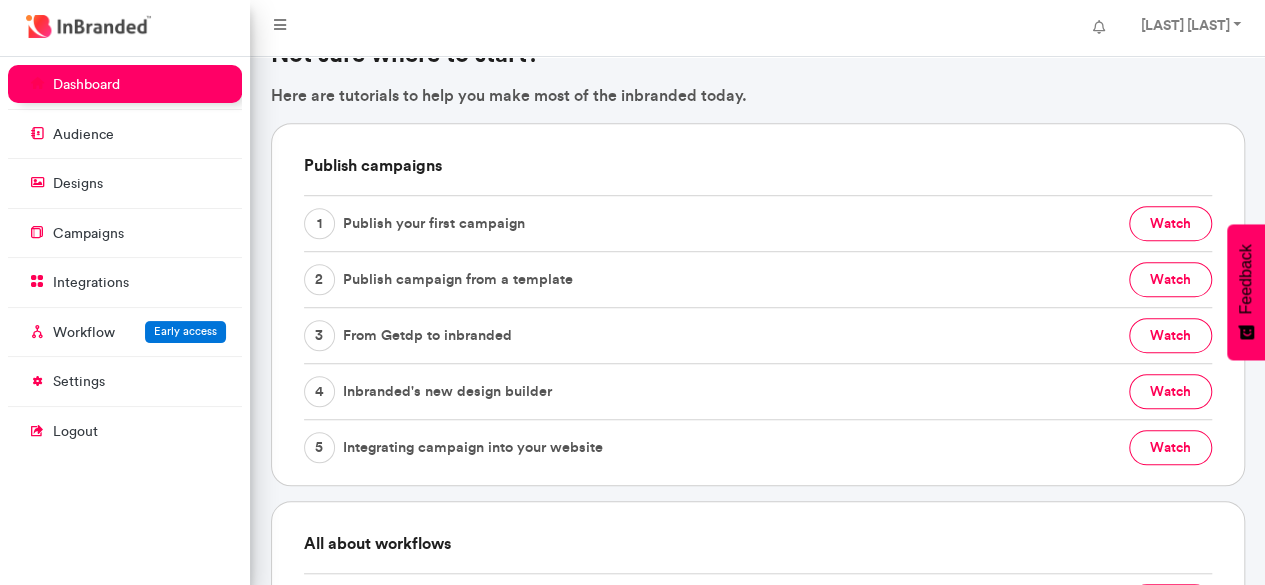 scroll, scrollTop: 946, scrollLeft: 0, axis: vertical 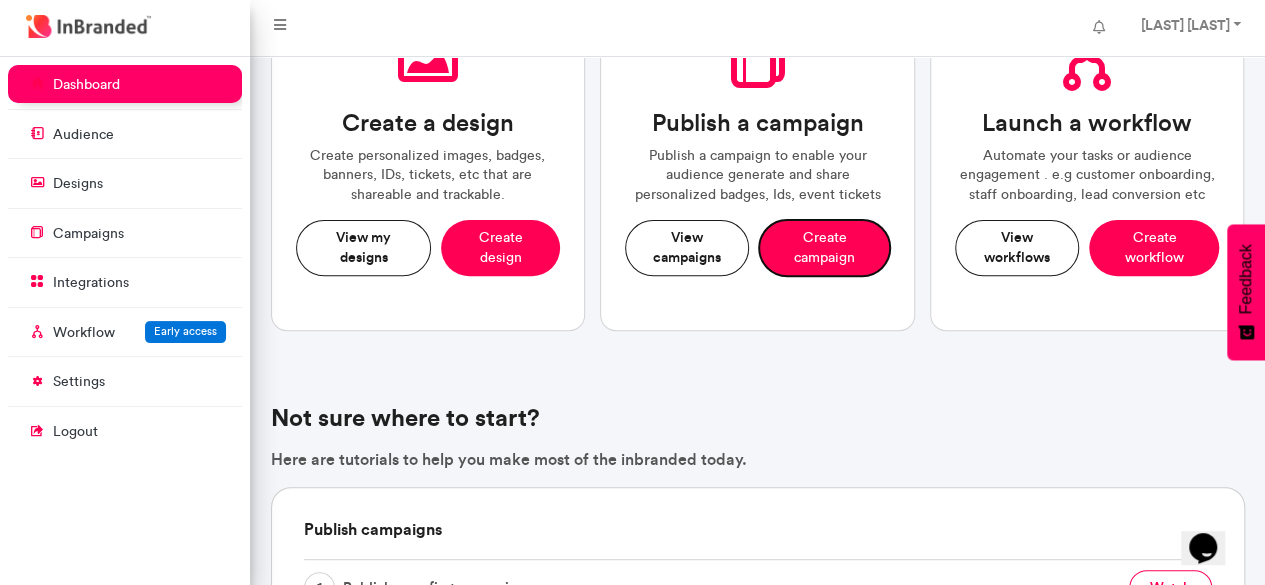click on "Create campaign" at bounding box center (824, 247) 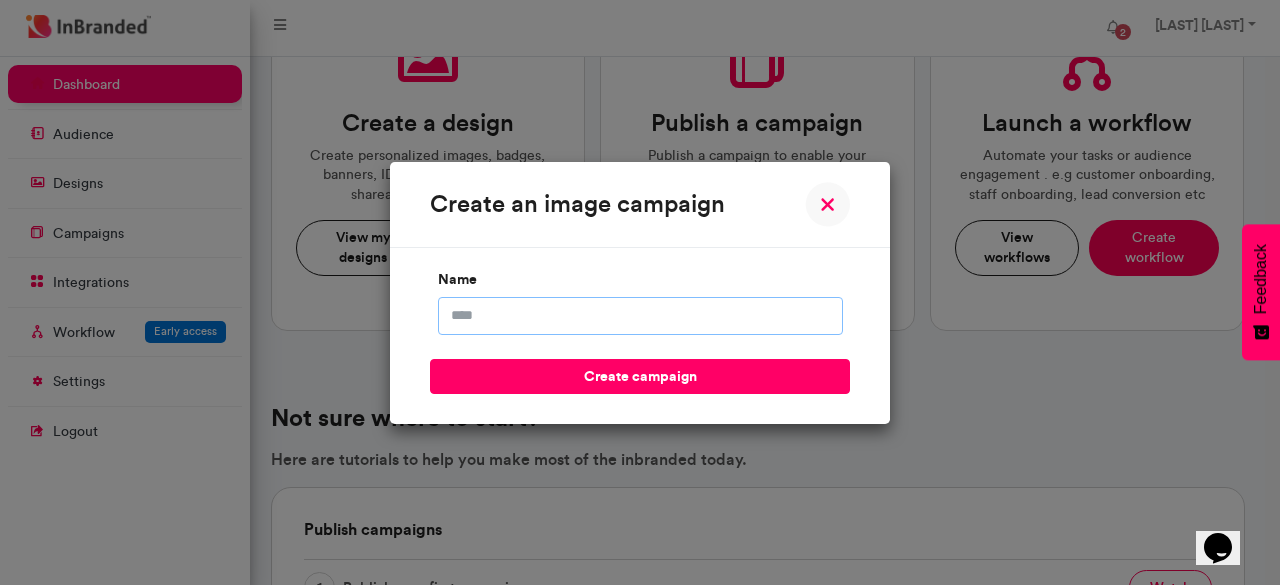 click on "name" at bounding box center (640, 316) 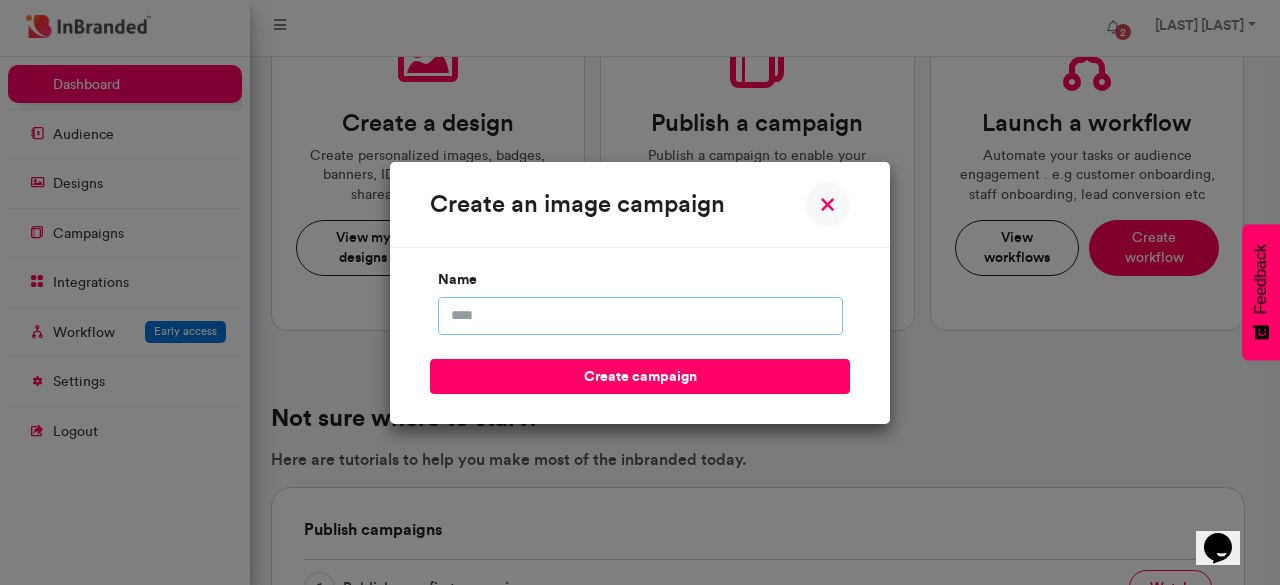 type on "*" 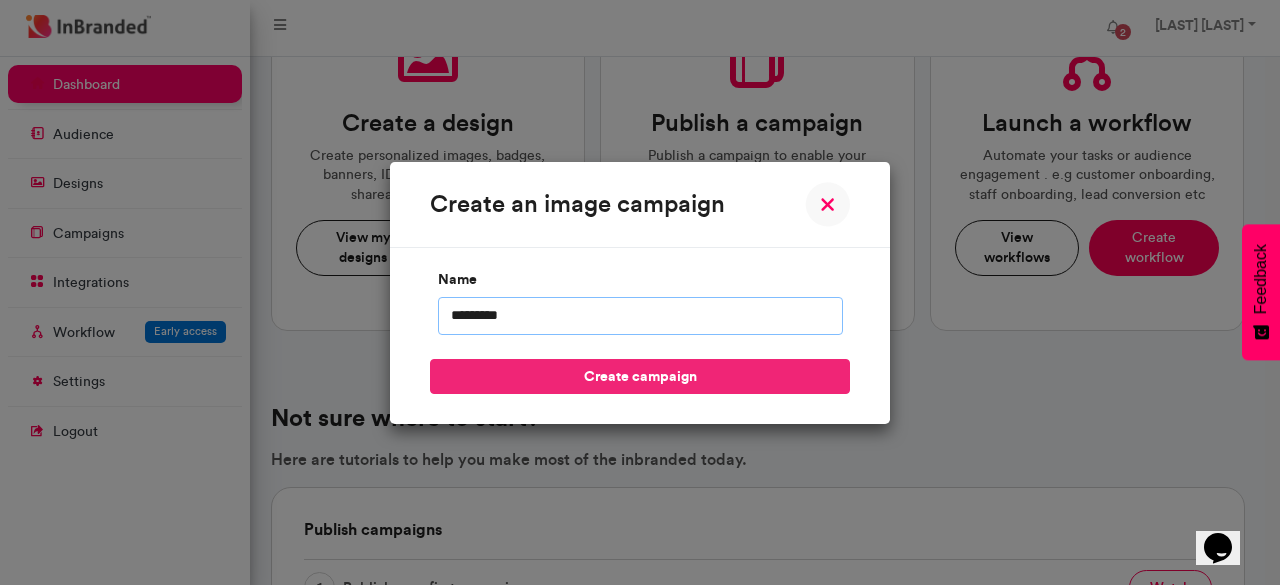 type on "*********" 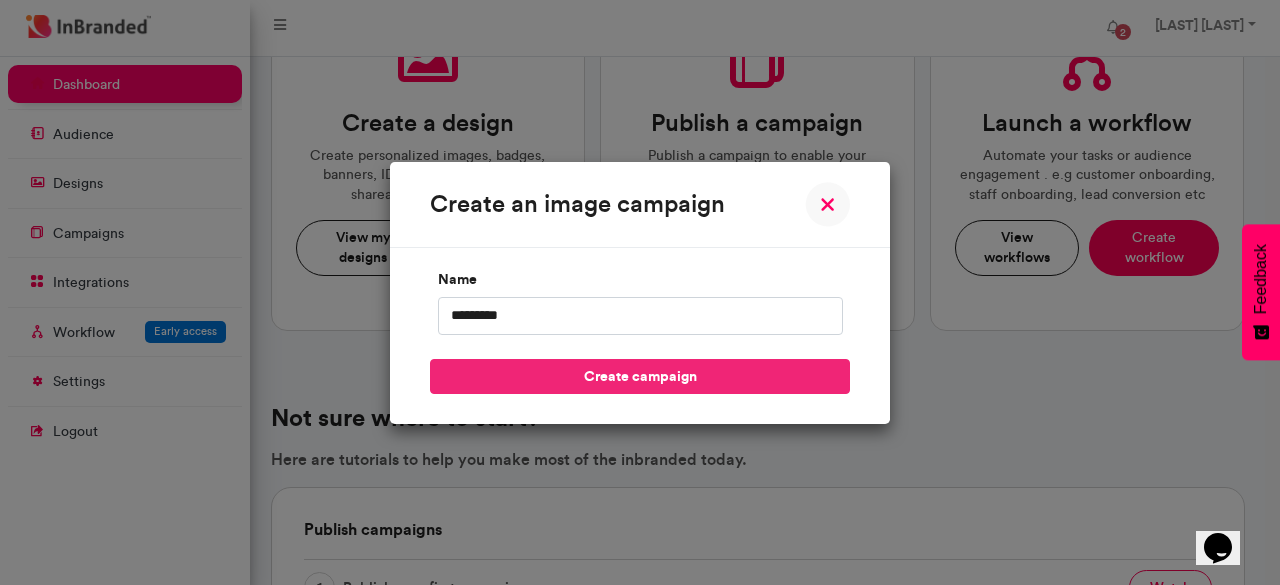 click on "create campaign" at bounding box center (640, 376) 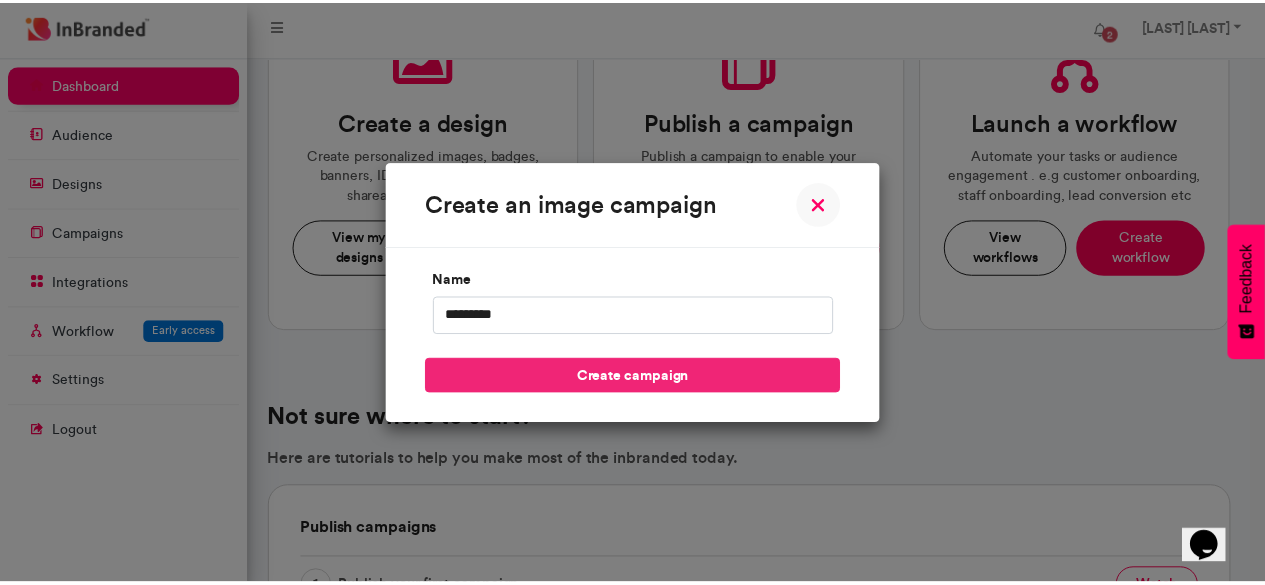 scroll, scrollTop: 0, scrollLeft: 0, axis: both 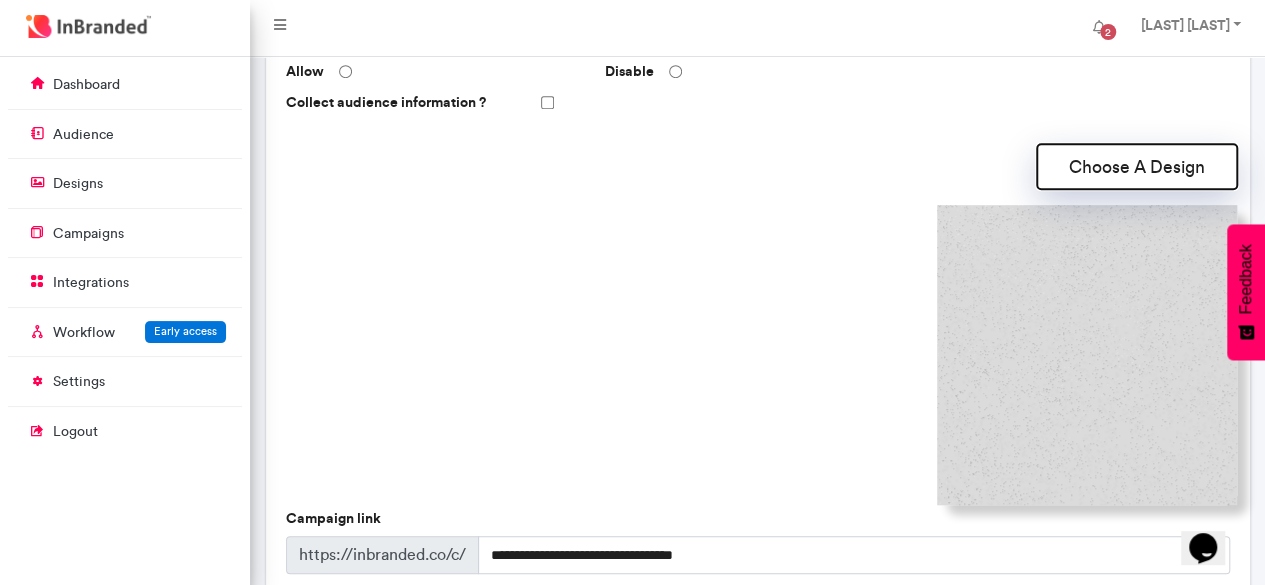 click on "Choose A Design" at bounding box center [1137, 166] 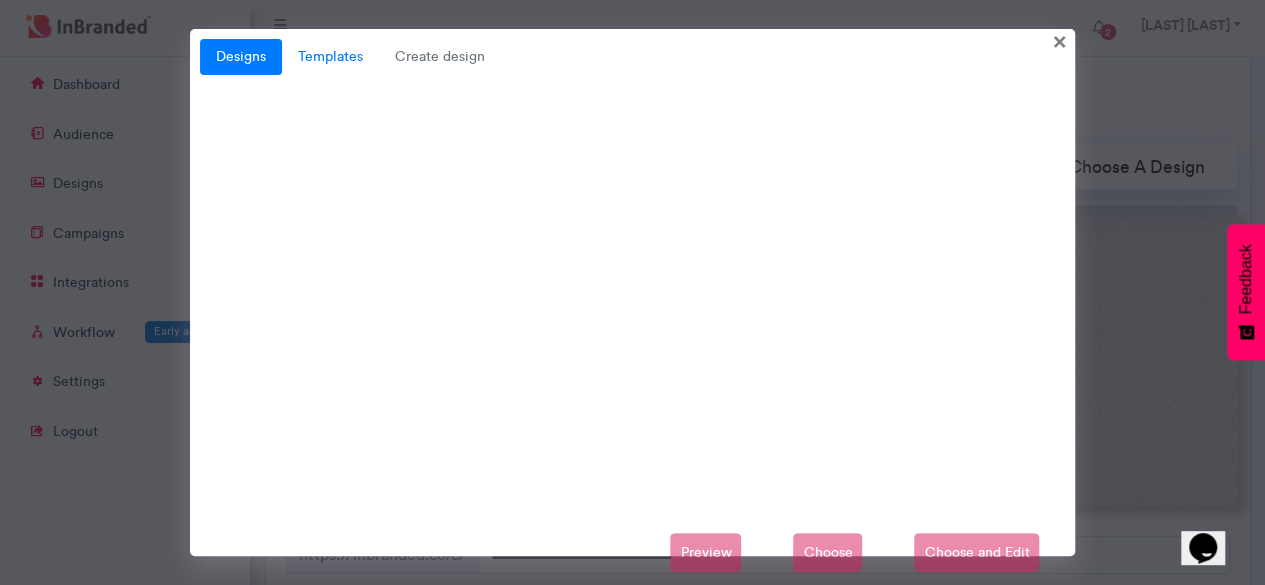 click on "Templates" at bounding box center [330, 57] 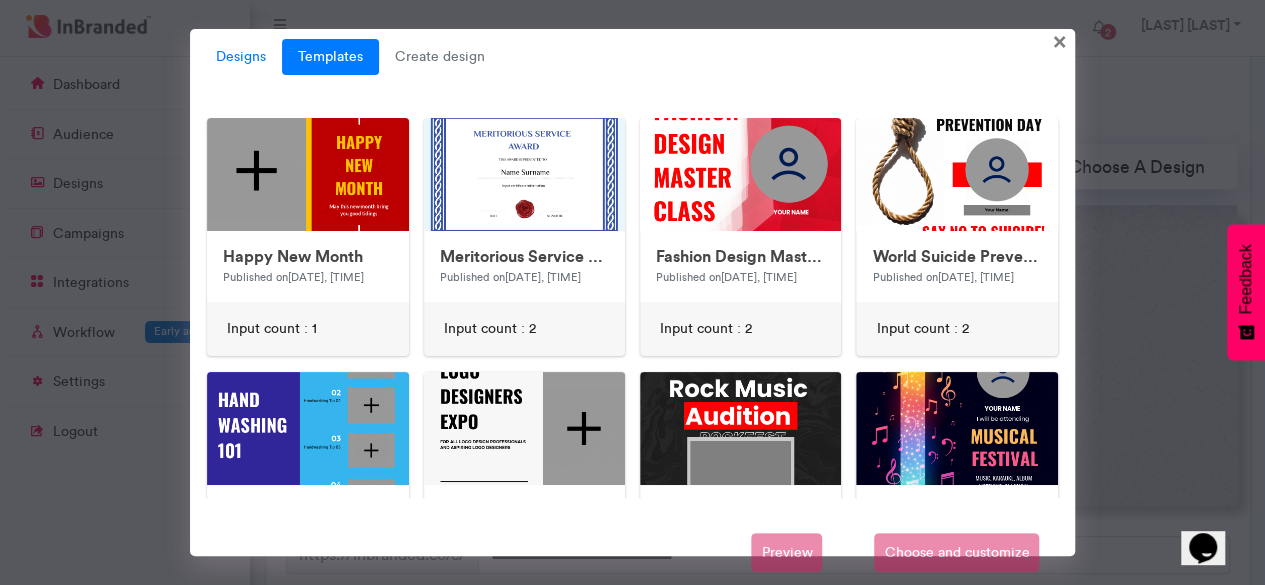 click on "Designs" at bounding box center [241, 57] 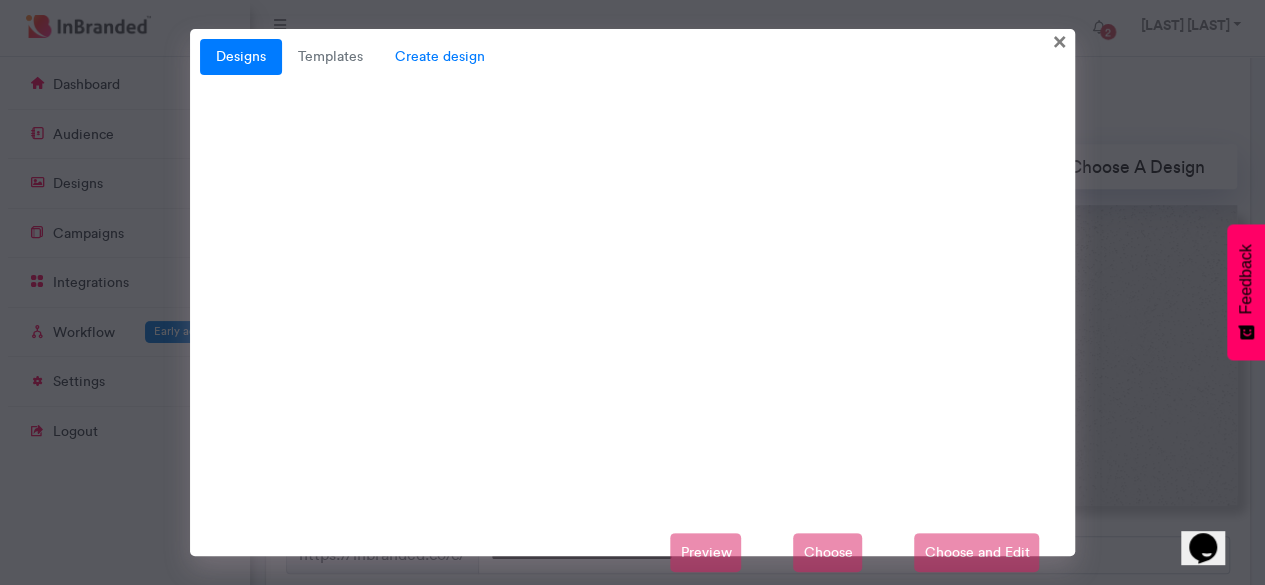 click on "Create design" at bounding box center [440, 57] 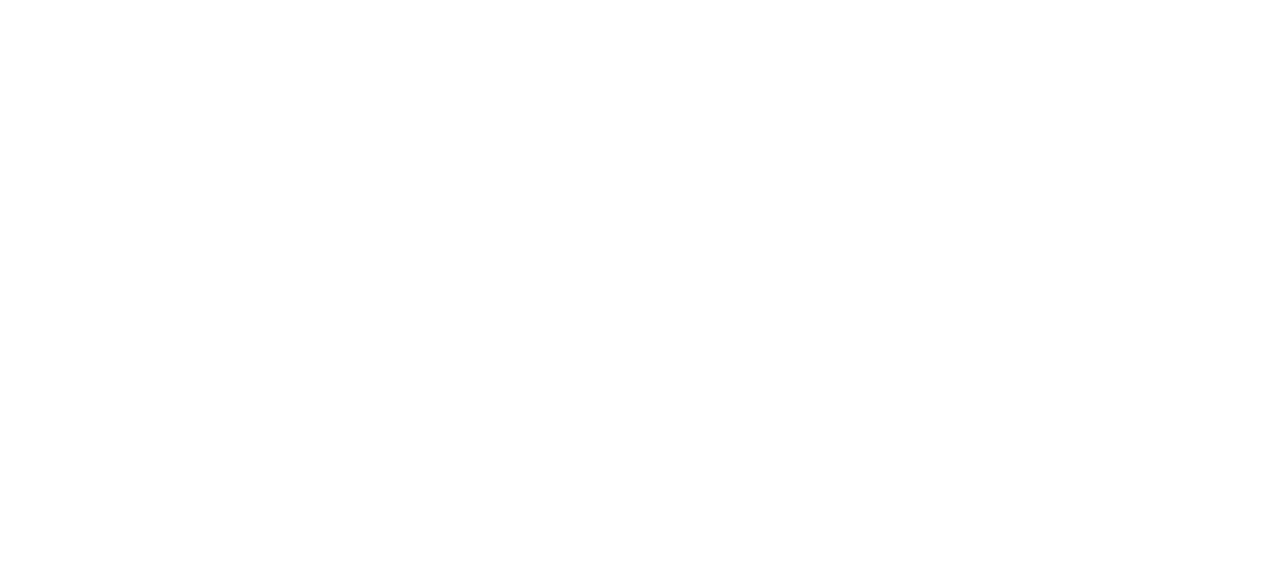 scroll, scrollTop: 0, scrollLeft: 0, axis: both 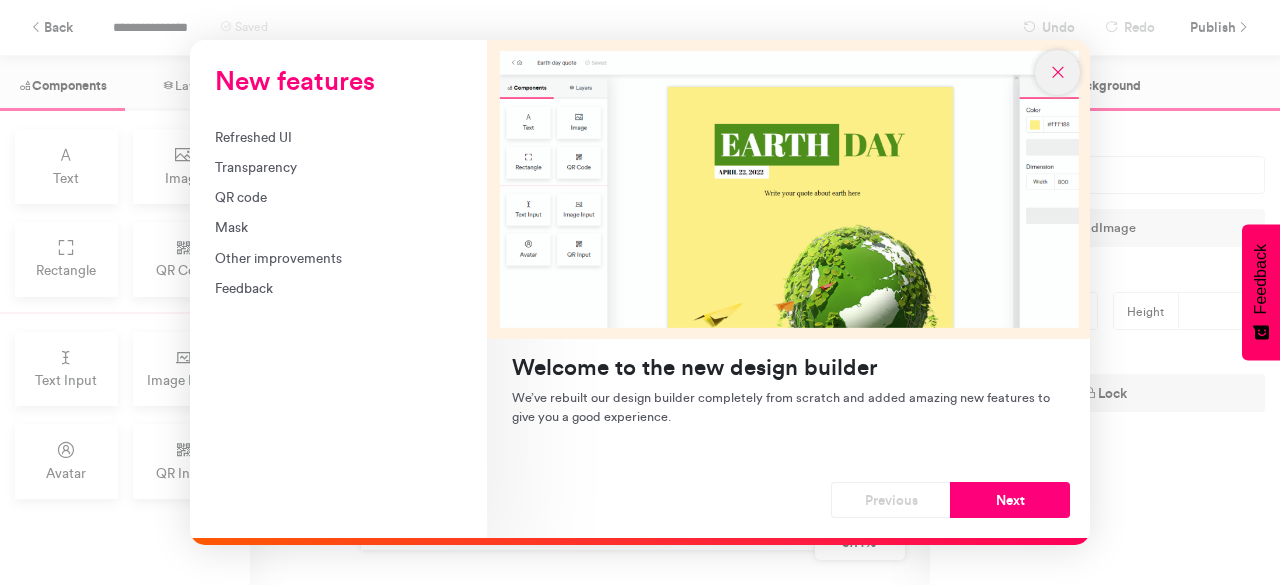 click at bounding box center (1058, 72) 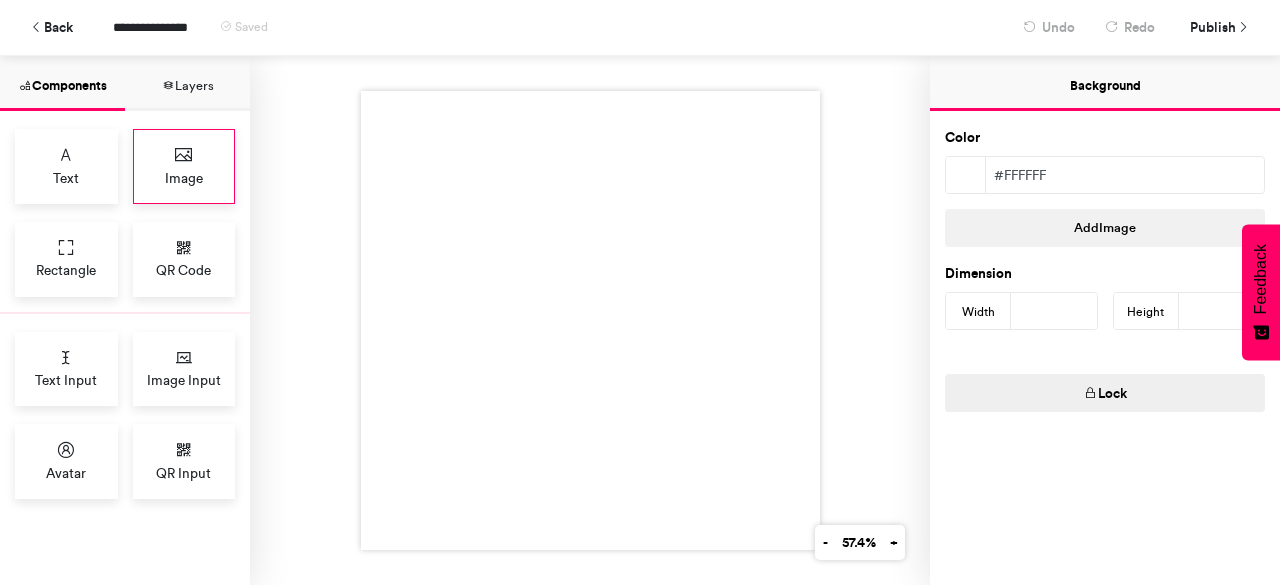 click on "Image" at bounding box center (184, 166) 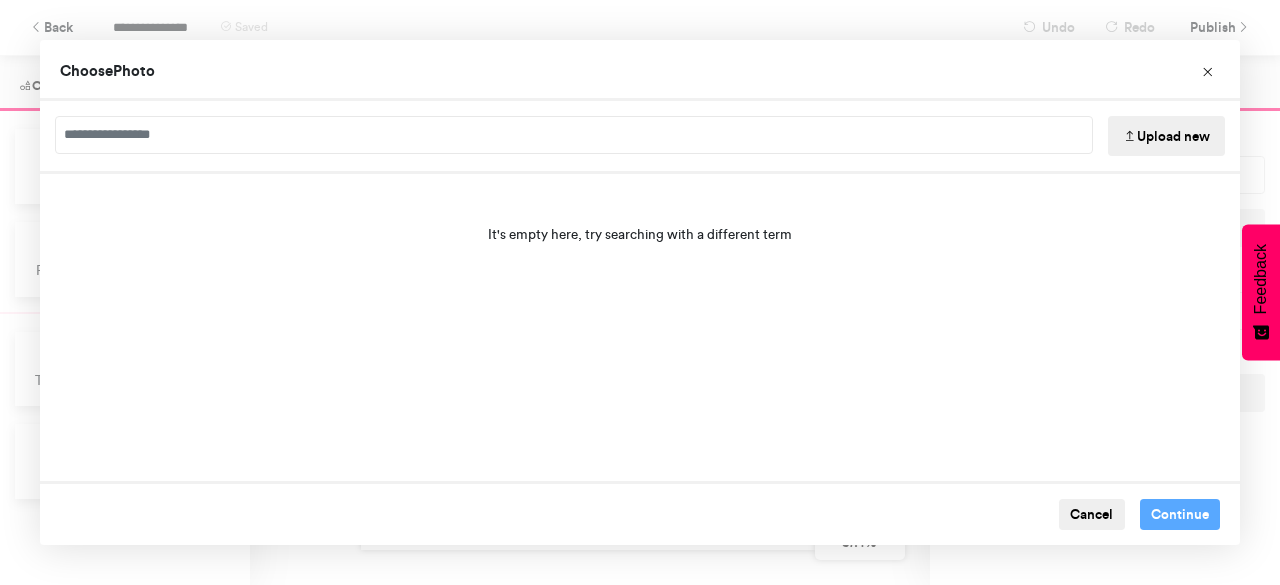 click on "Upload new" at bounding box center (1166, 136) 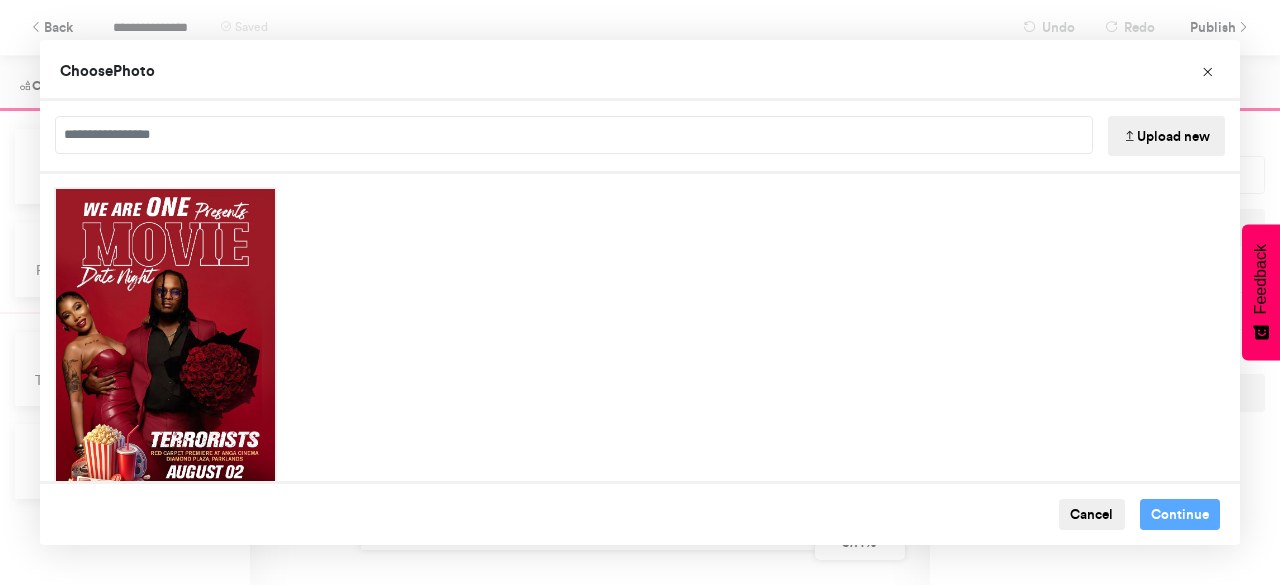 scroll, scrollTop: 0, scrollLeft: 0, axis: both 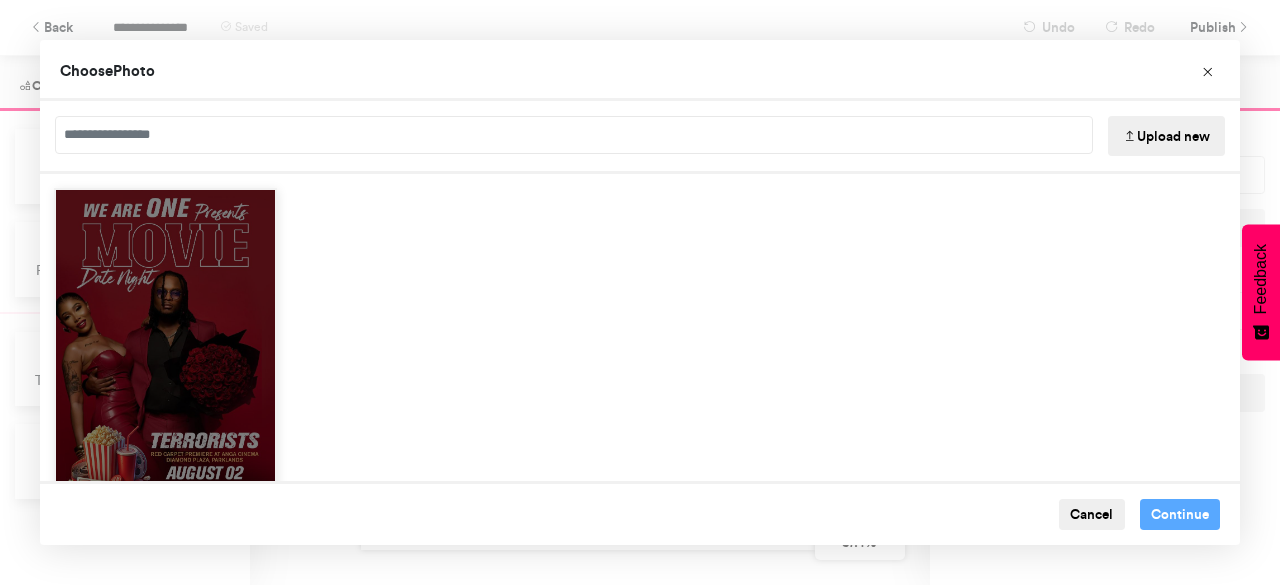 click at bounding box center (165, 349) 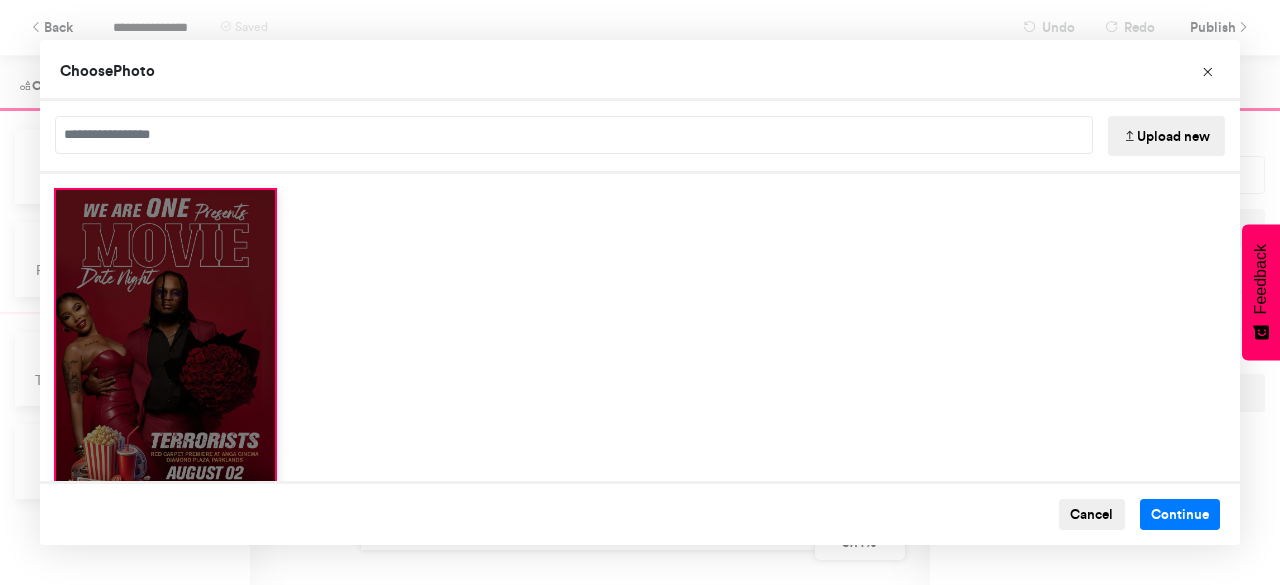 click at bounding box center [165, 349] 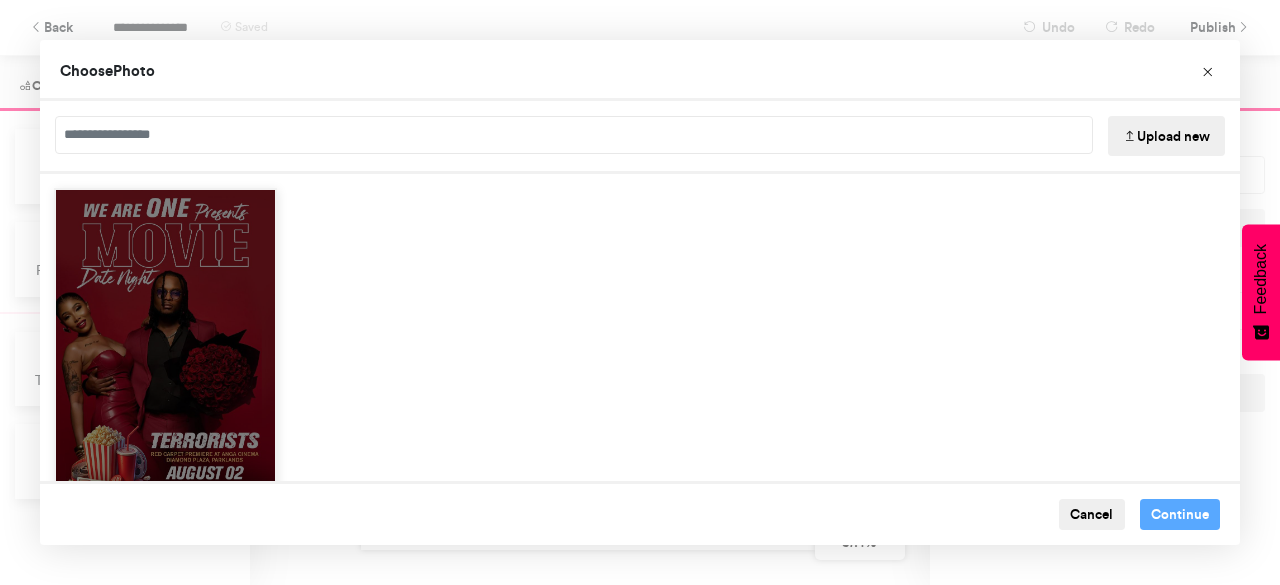 click at bounding box center [165, 349] 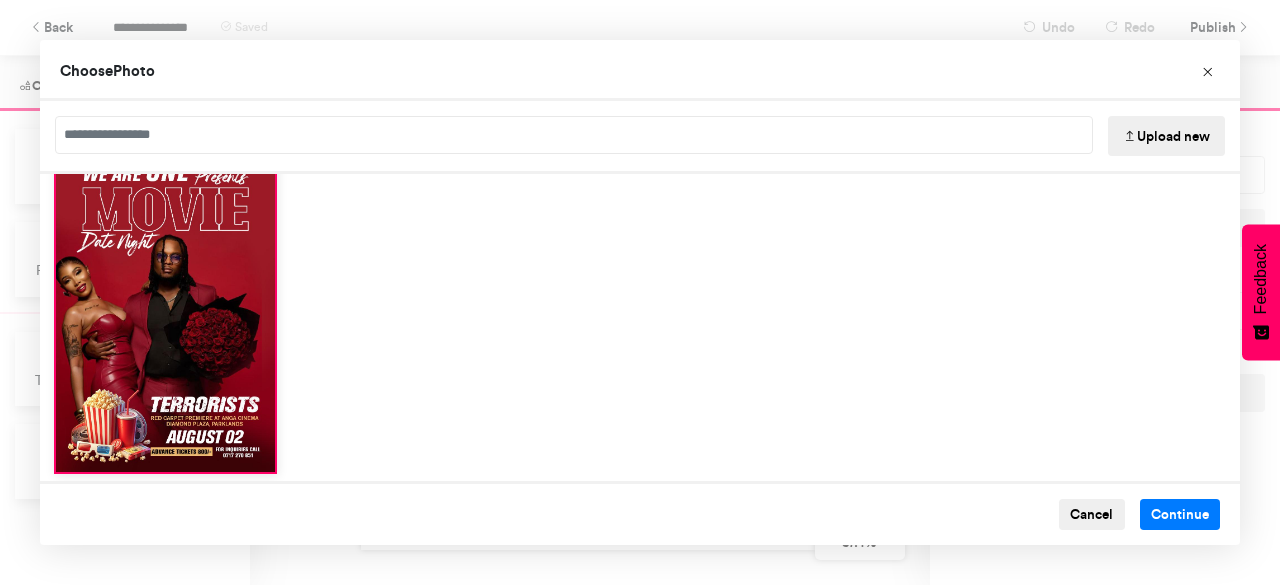scroll, scrollTop: 37, scrollLeft: 0, axis: vertical 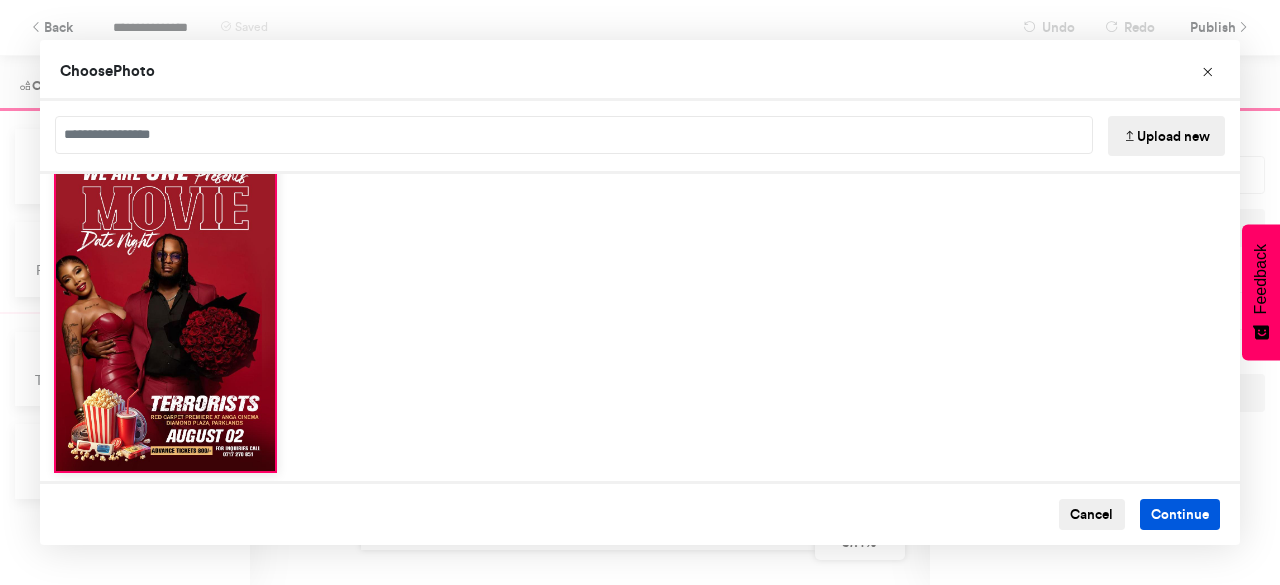 click on "Continue" at bounding box center (1180, 515) 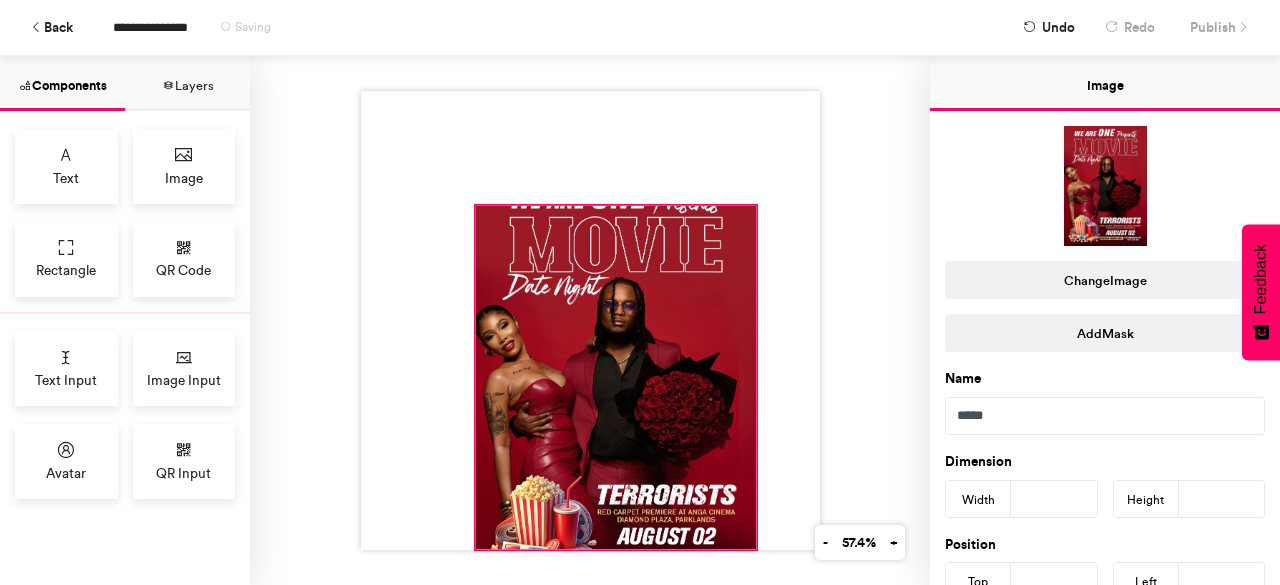 drag, startPoint x: 578, startPoint y: 363, endPoint x: 706, endPoint y: 487, distance: 178.21335 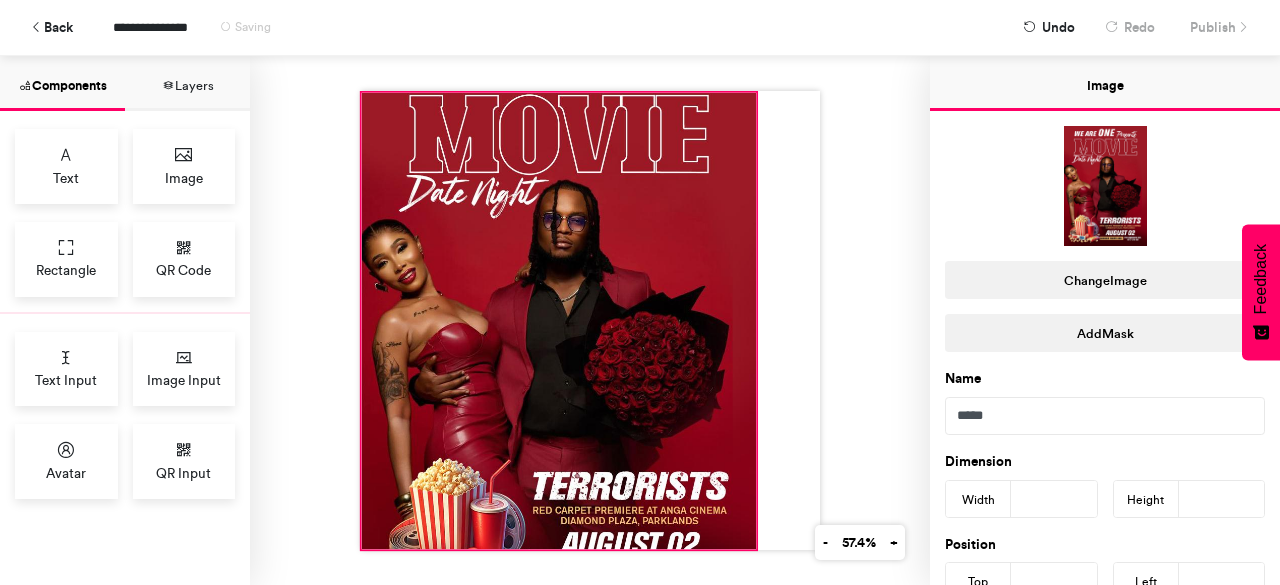 drag, startPoint x: 469, startPoint y: 199, endPoint x: 355, endPoint y: 86, distance: 160.5148 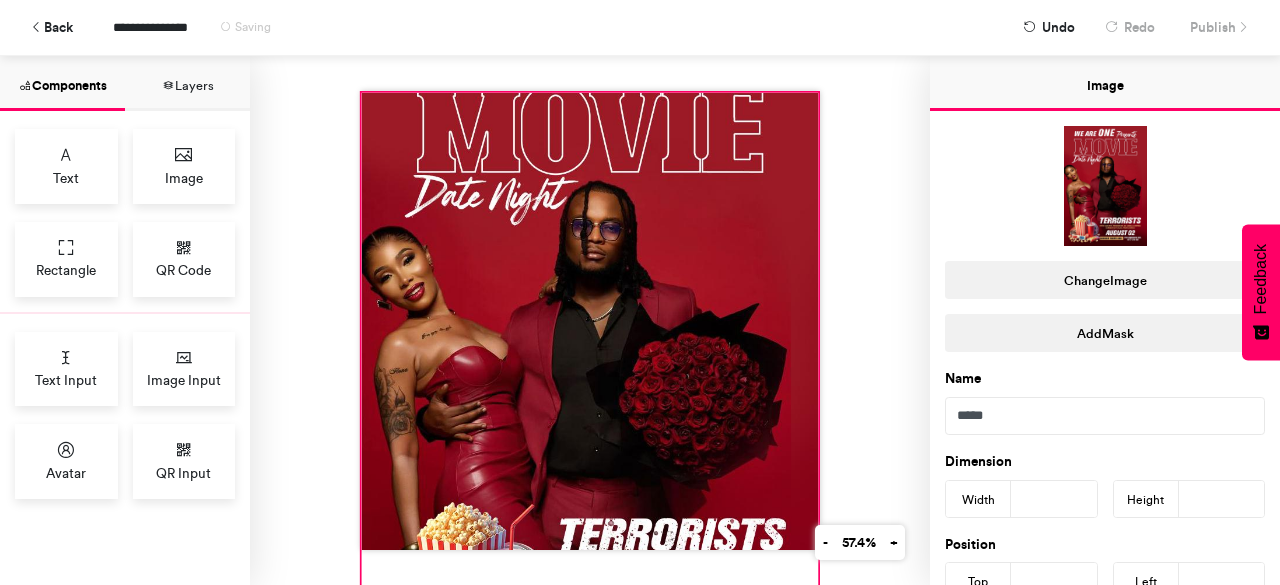 drag, startPoint x: 752, startPoint y: 541, endPoint x: 814, endPoint y: 587, distance: 77.201035 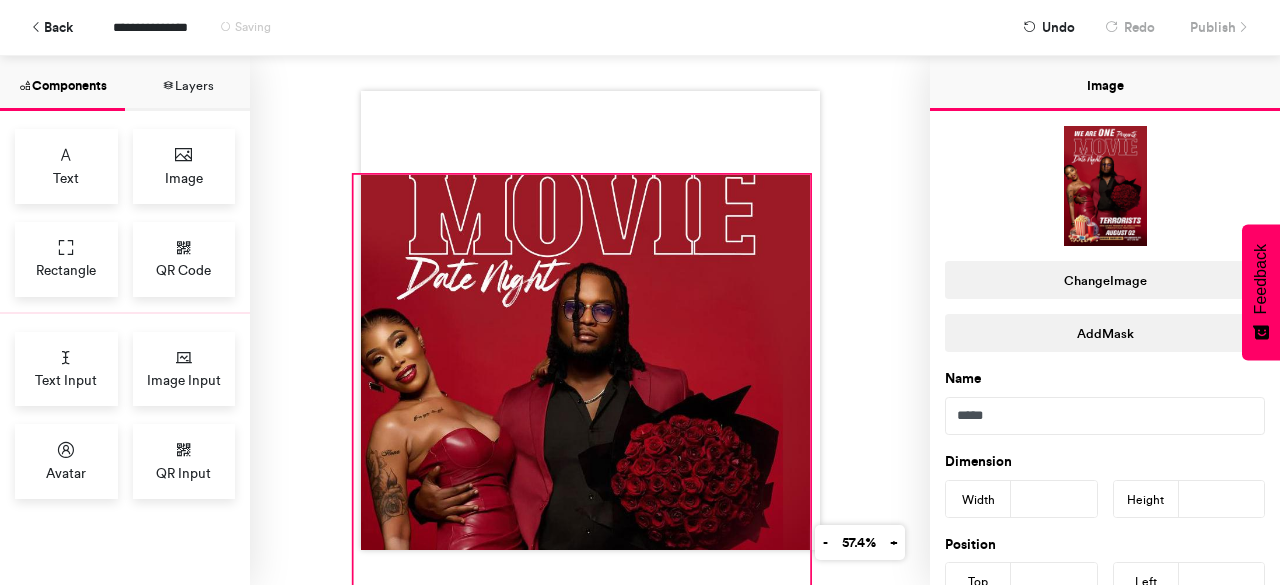 drag, startPoint x: 588, startPoint y: 203, endPoint x: 580, endPoint y: 295, distance: 92.34717 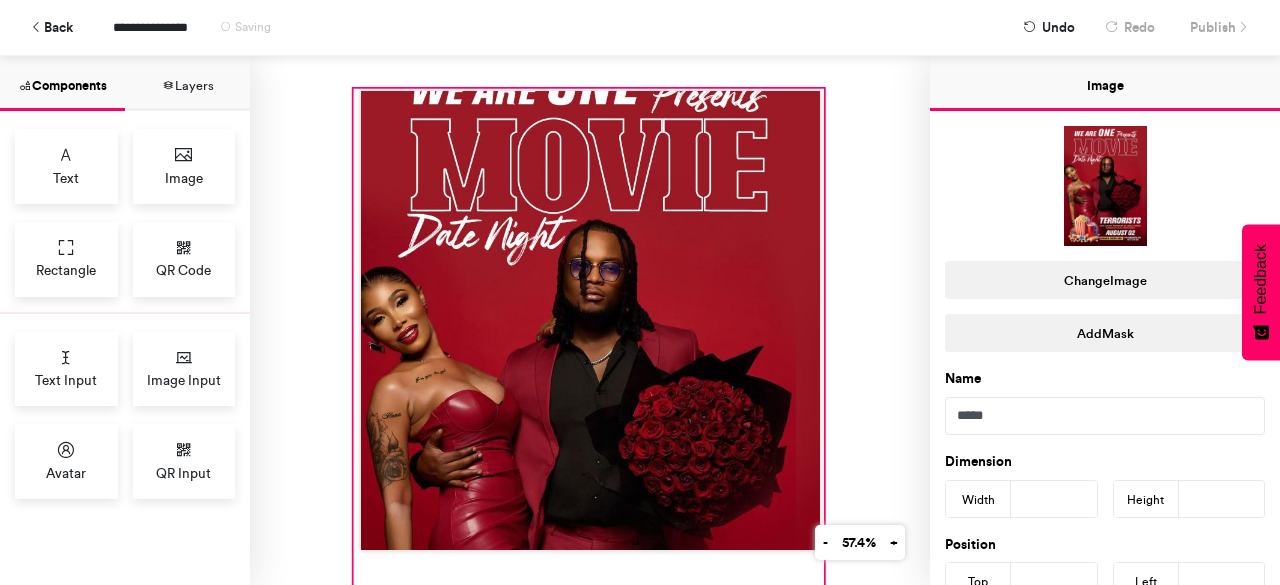 drag, startPoint x: 800, startPoint y: 177, endPoint x: 688, endPoint y: 211, distance: 117.047 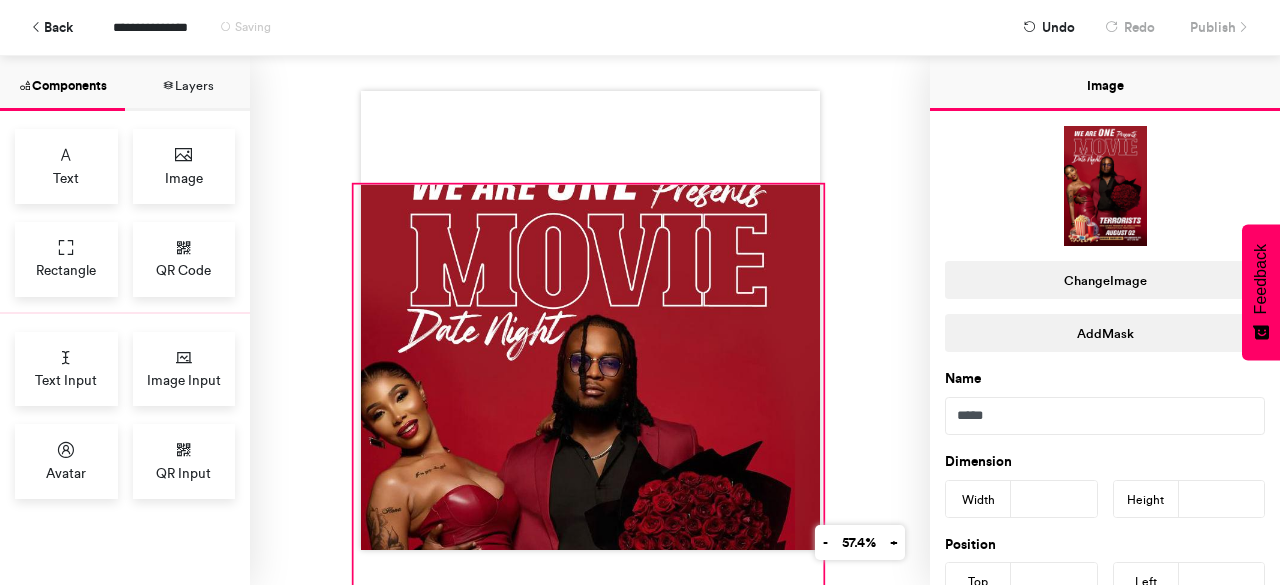 drag, startPoint x: 688, startPoint y: 211, endPoint x: 684, endPoint y: 340, distance: 129.062 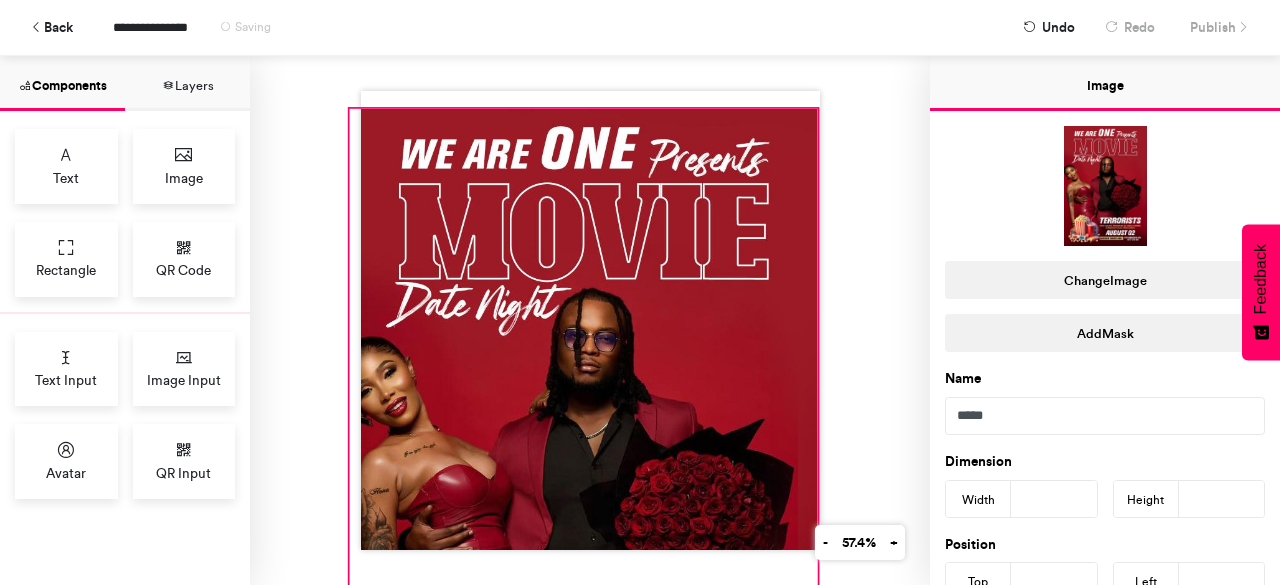 drag, startPoint x: 812, startPoint y: 211, endPoint x: 810, endPoint y: 100, distance: 111.01801 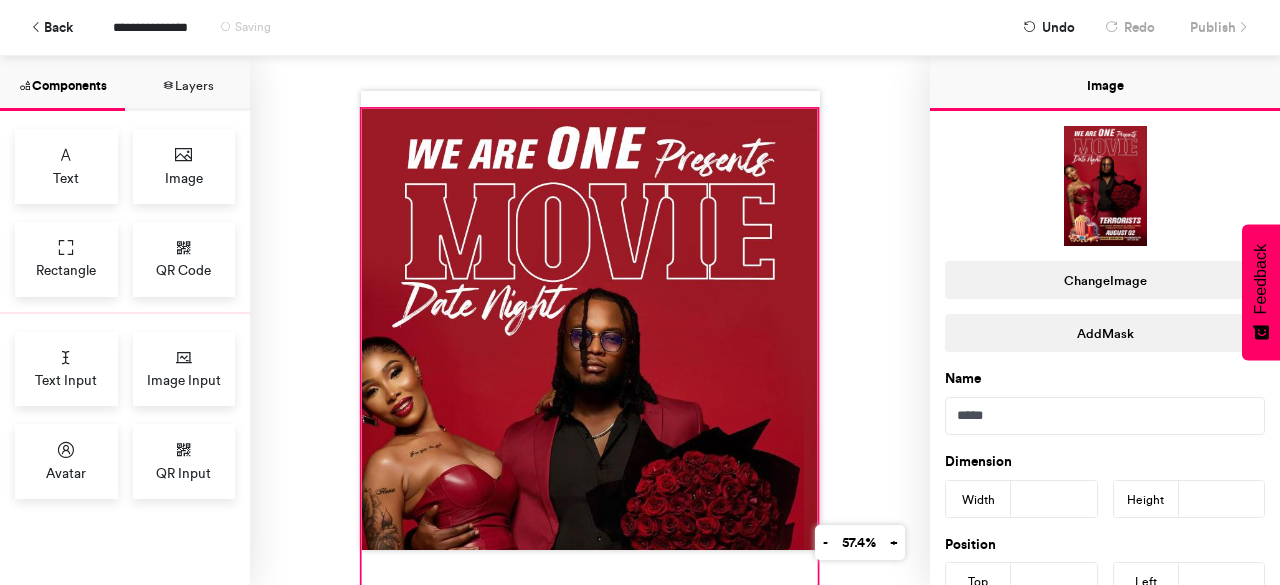 drag, startPoint x: 341, startPoint y: 103, endPoint x: 353, endPoint y: 103, distance: 12 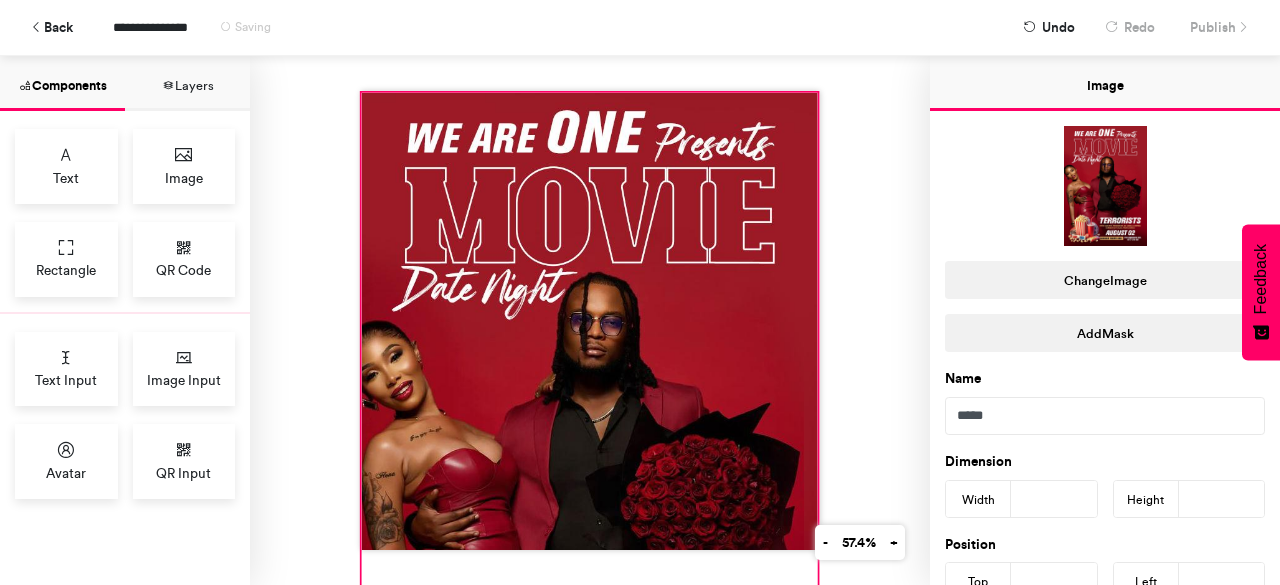 drag, startPoint x: 482, startPoint y: 307, endPoint x: 482, endPoint y: 291, distance: 16 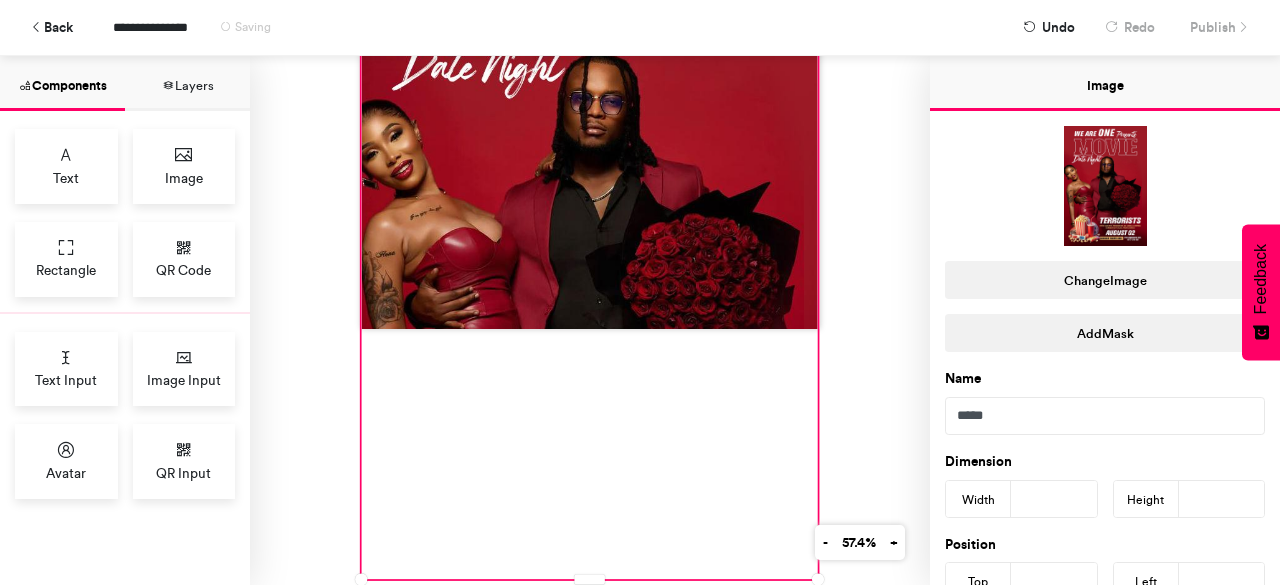 click at bounding box center [589, 225] 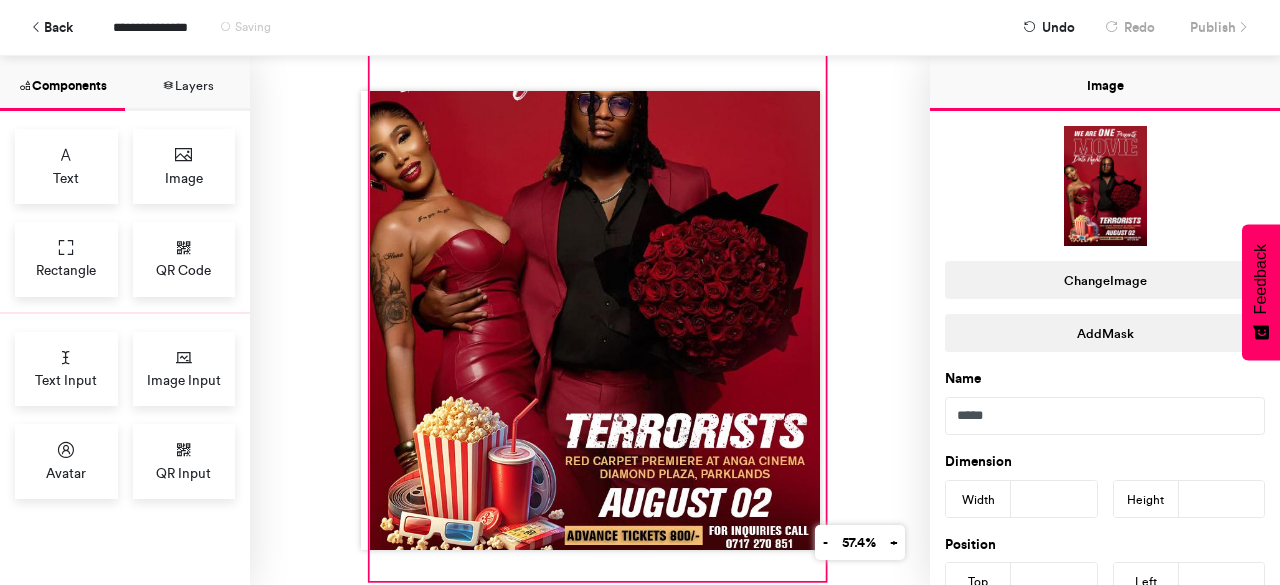 scroll, scrollTop: 0, scrollLeft: 0, axis: both 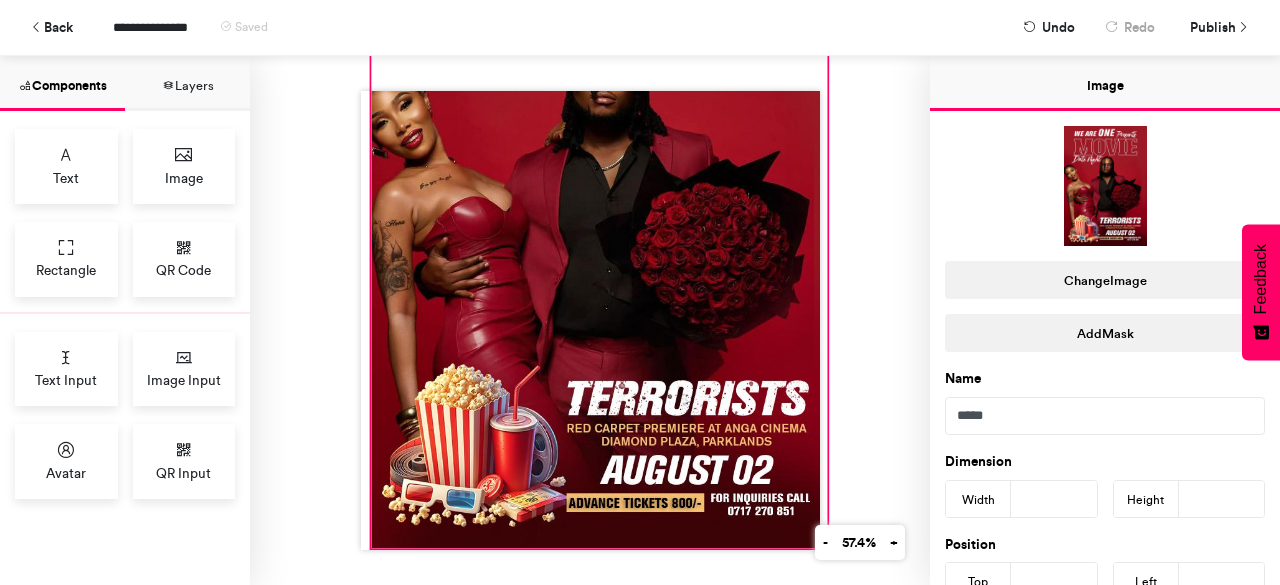 drag, startPoint x: 582, startPoint y: 565, endPoint x: 592, endPoint y: 313, distance: 252.19833 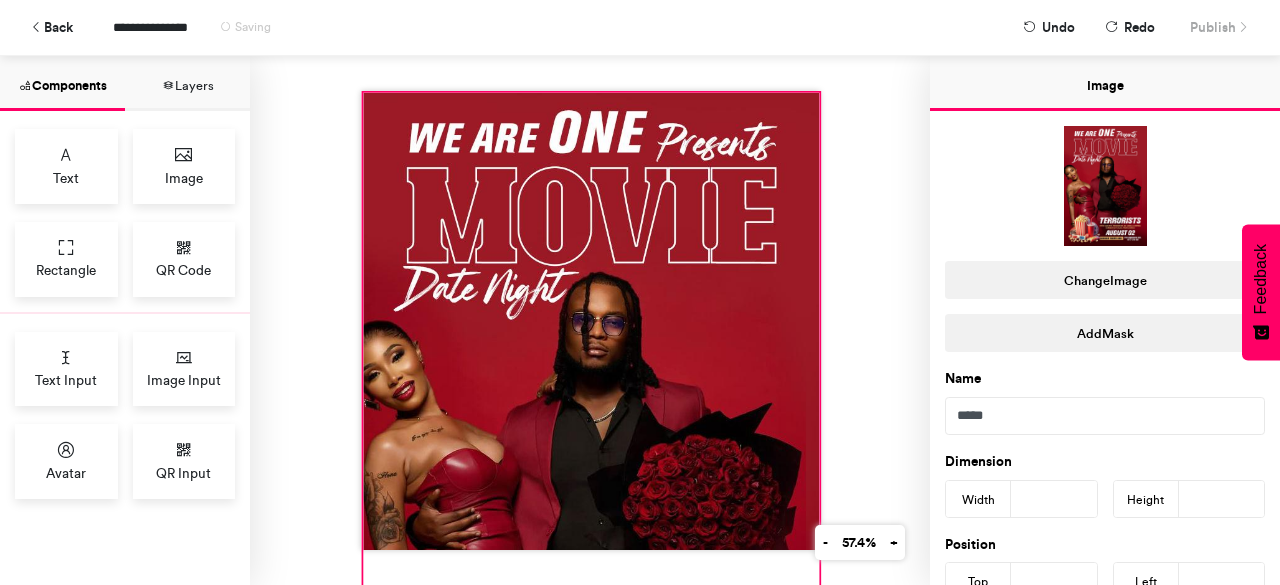 click at bounding box center (591, 446) 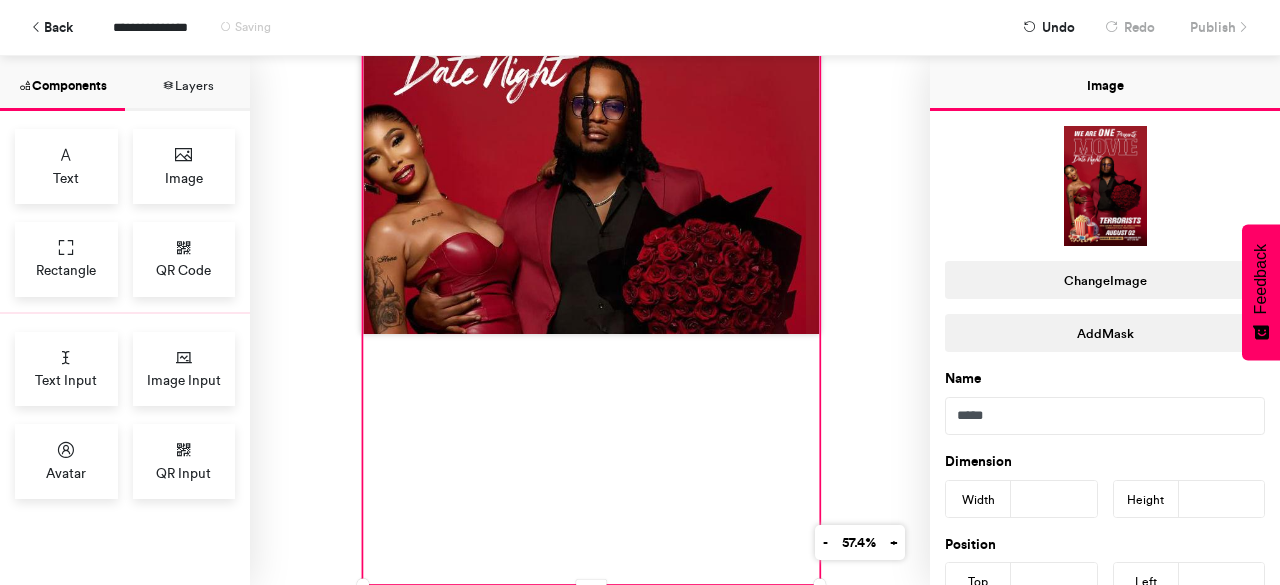 scroll, scrollTop: 228, scrollLeft: 0, axis: vertical 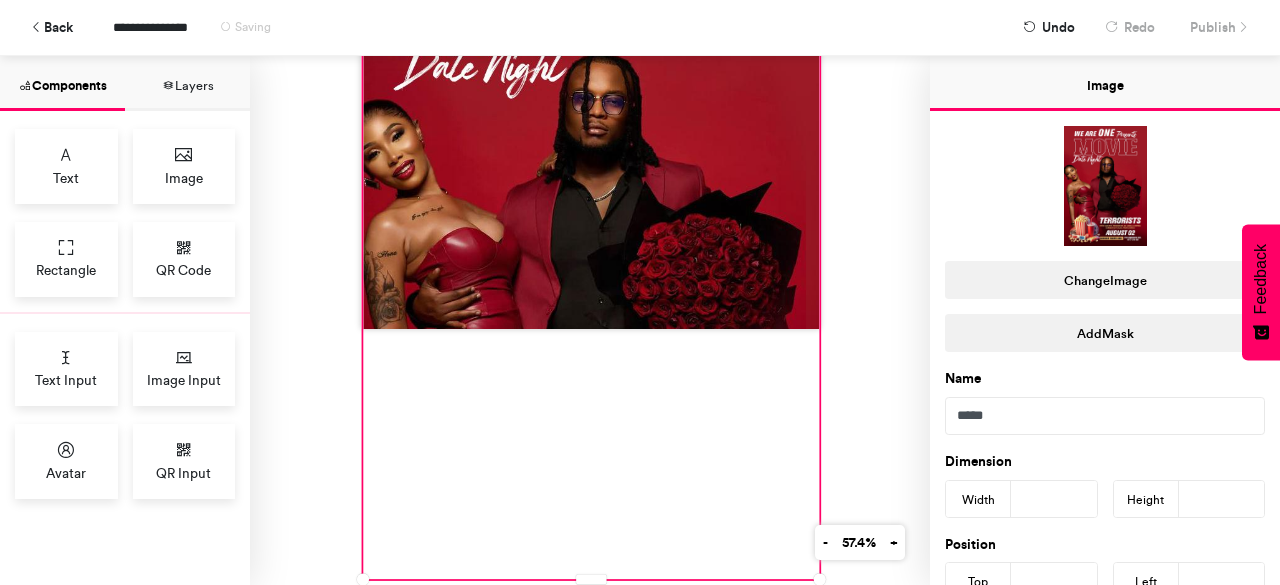 click at bounding box center [590, 99] 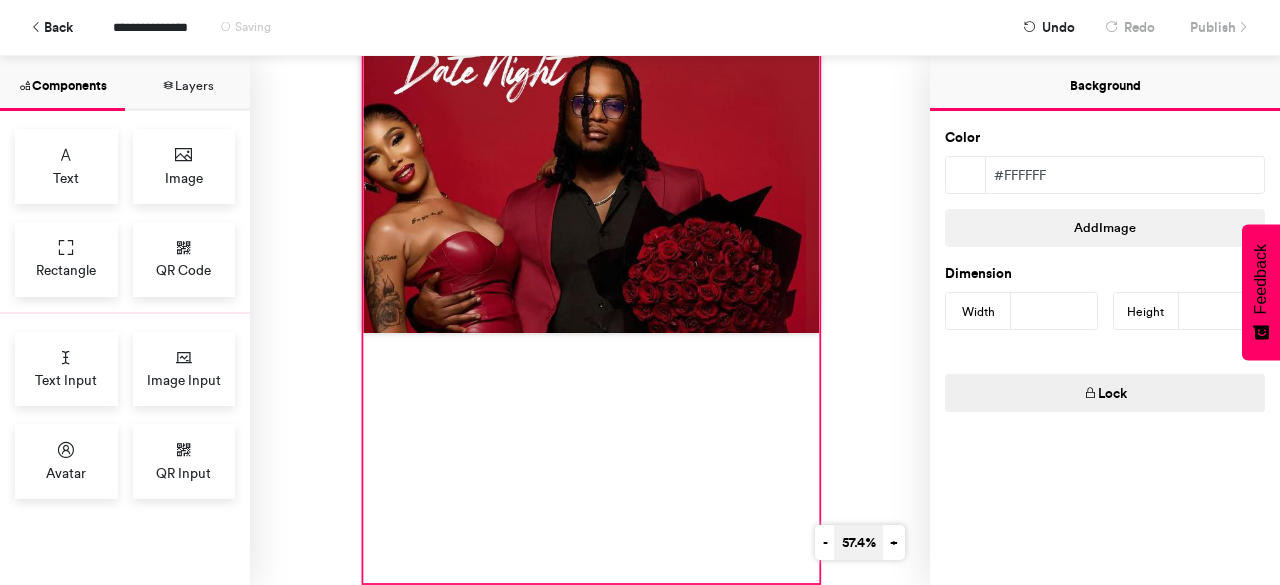 scroll, scrollTop: 0, scrollLeft: 0, axis: both 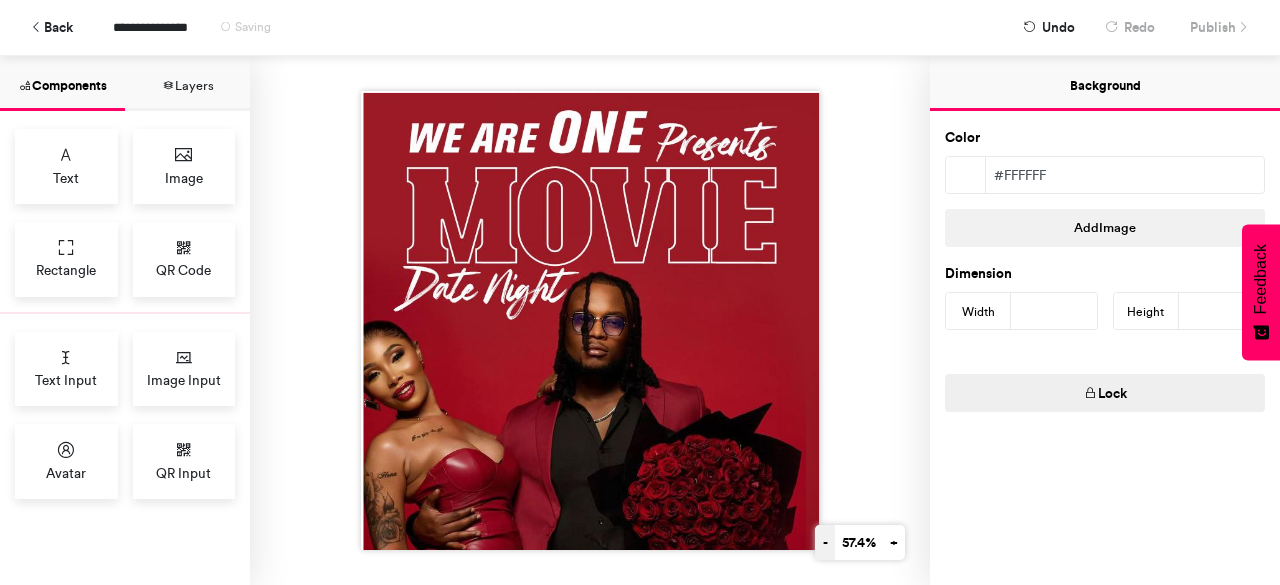 click on "-" at bounding box center (825, 542) 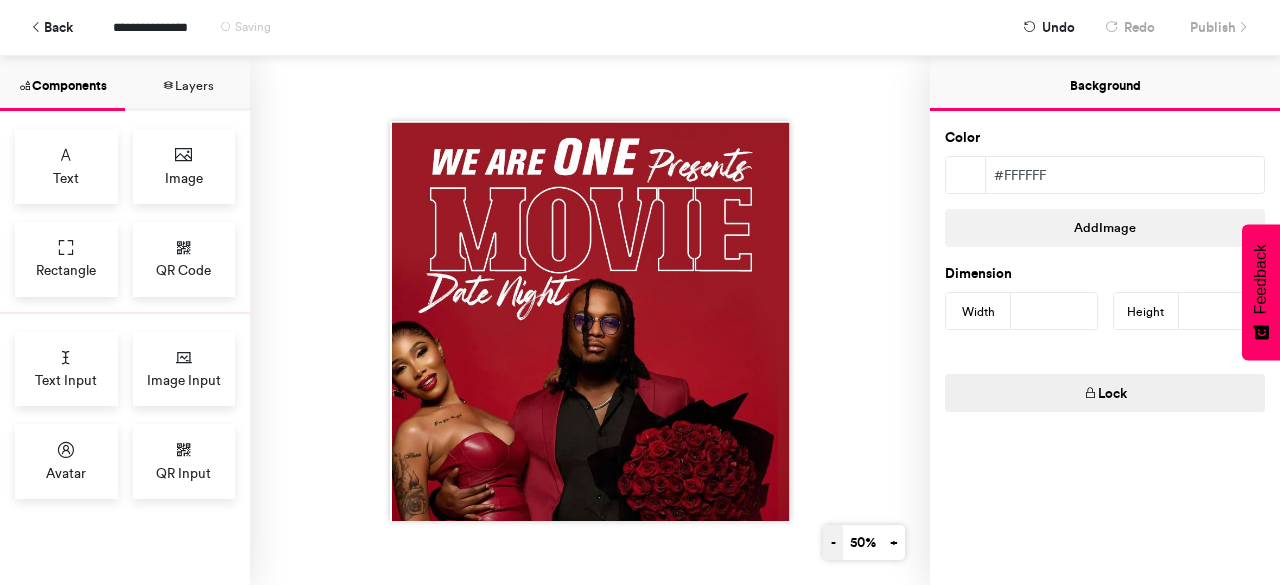 click on "-" at bounding box center [833, 542] 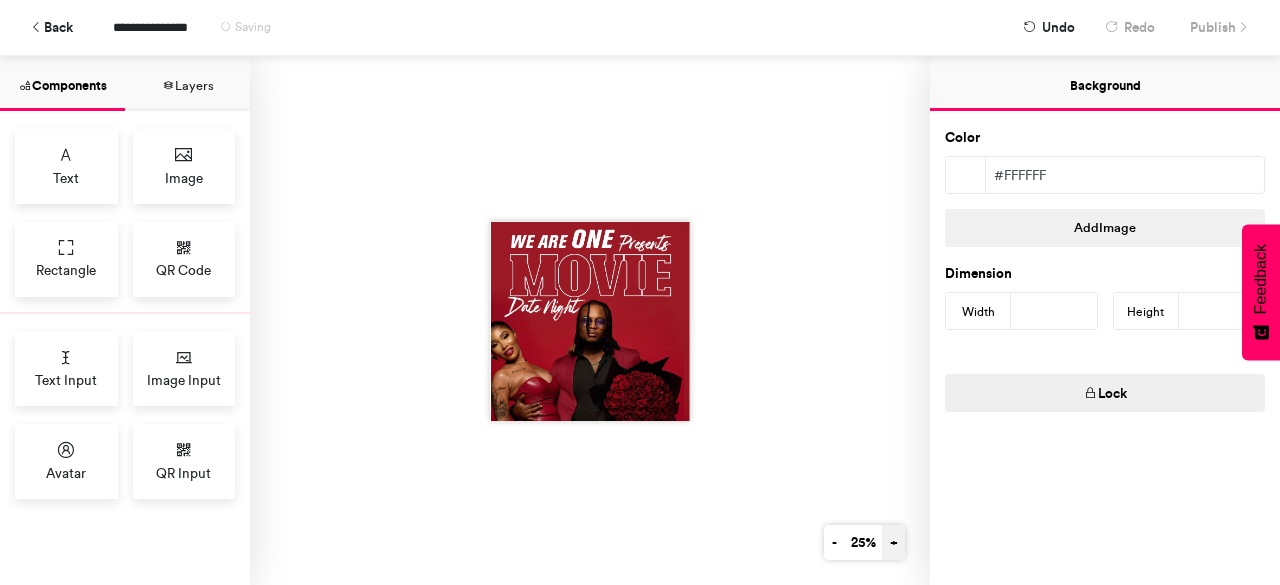 click on "+" at bounding box center [893, 542] 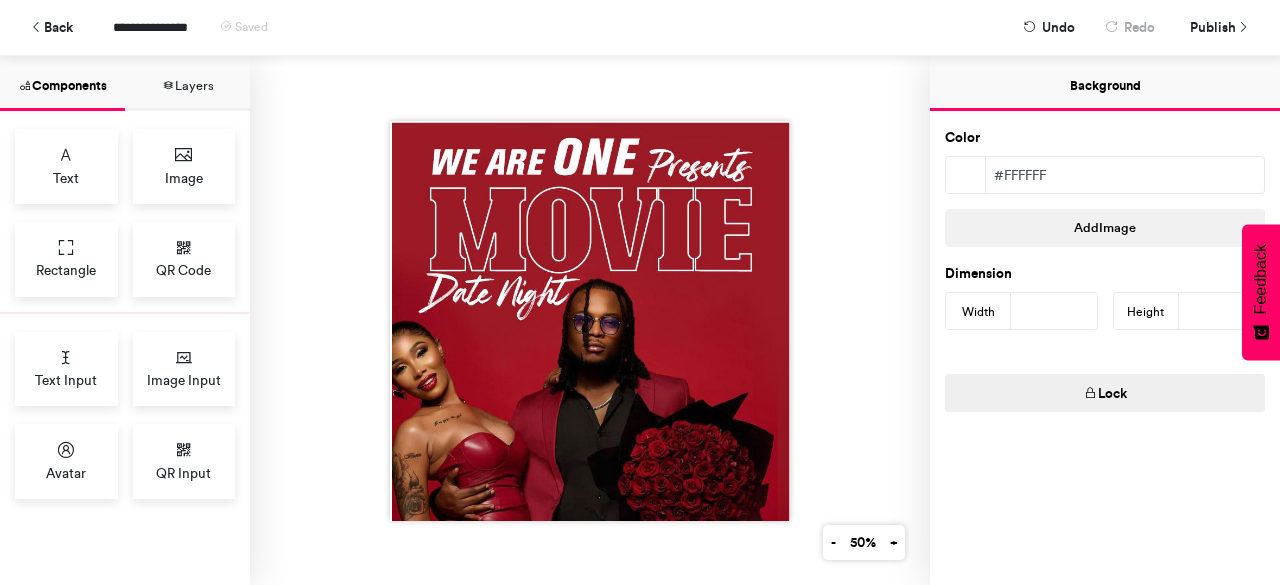 click at bounding box center (590, 320) 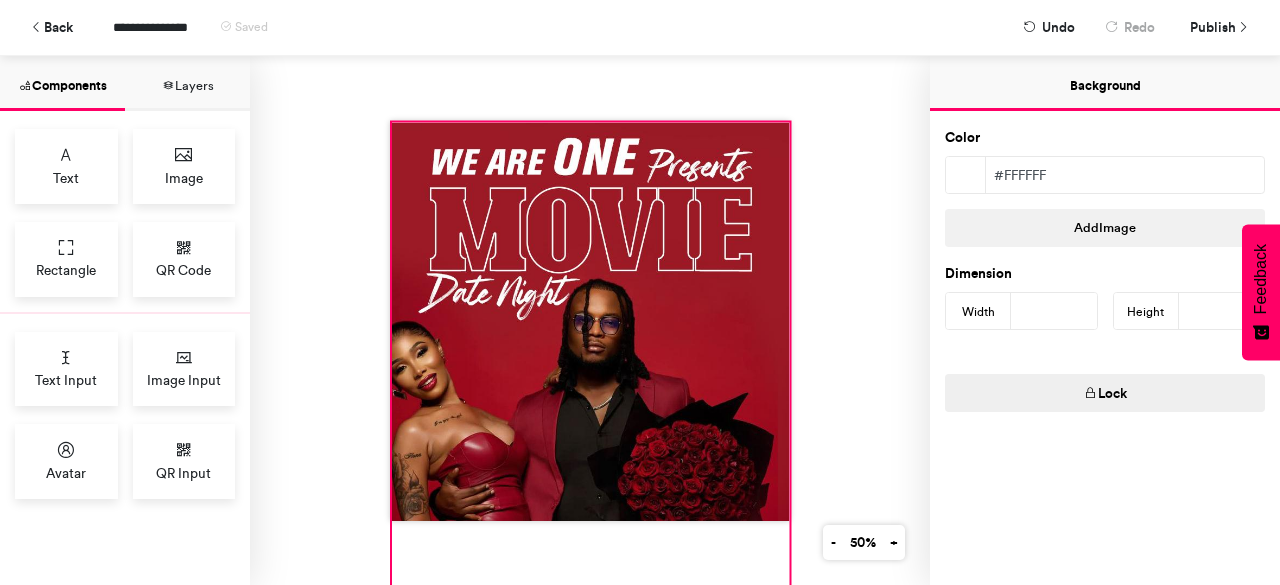 click at bounding box center (591, 430) 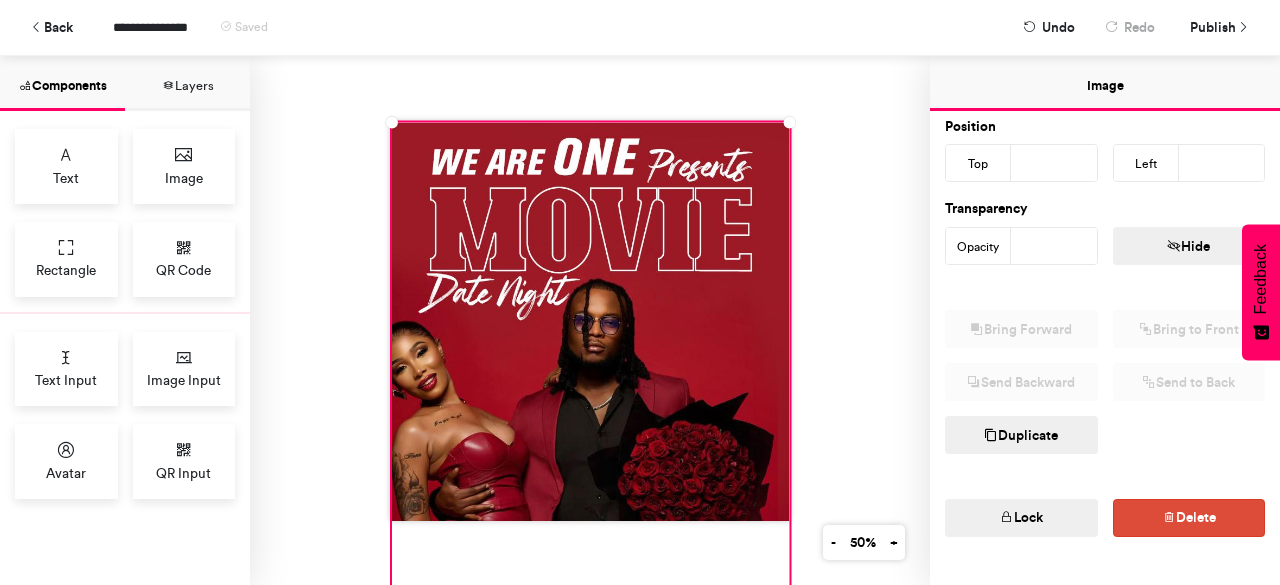 scroll, scrollTop: 454, scrollLeft: 0, axis: vertical 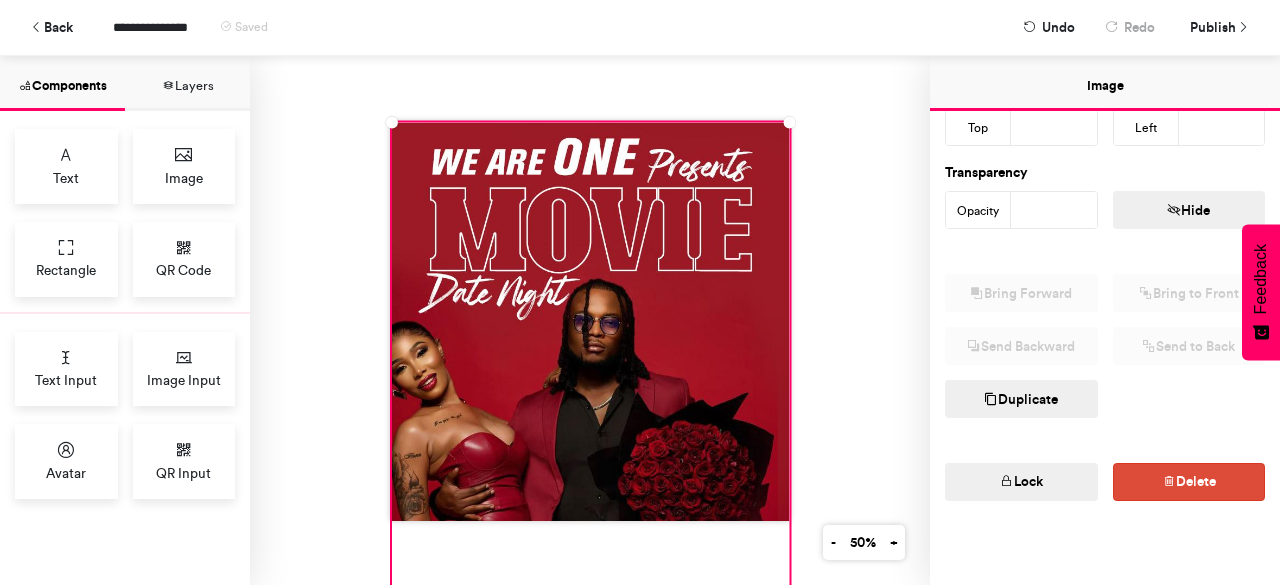 click at bounding box center [590, 320] 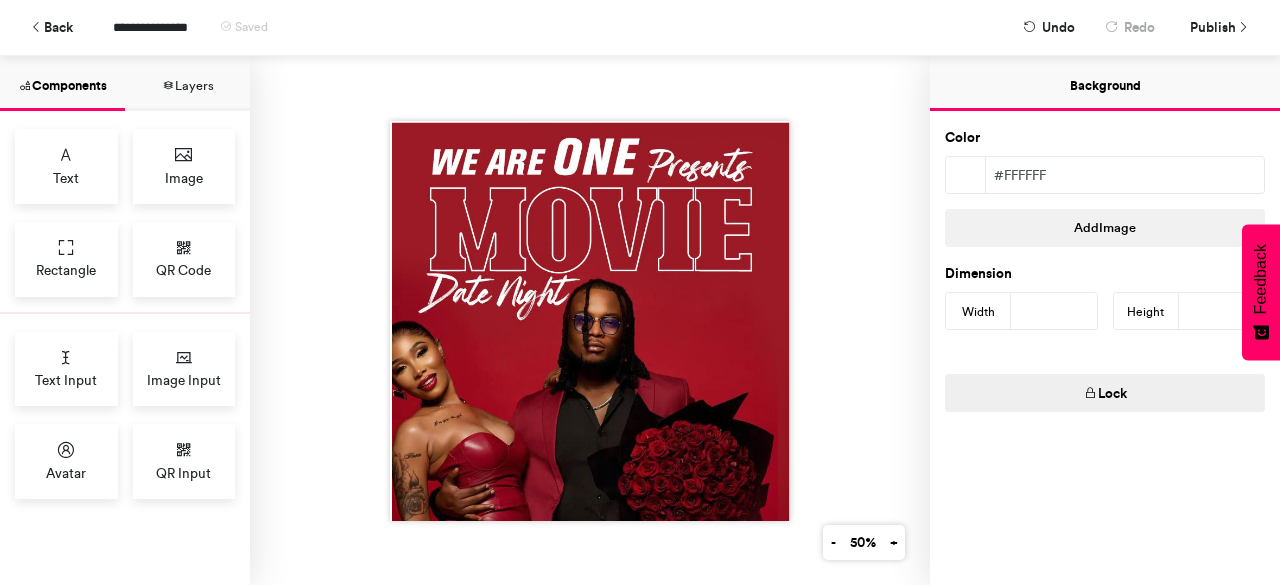 click at bounding box center (590, 320) 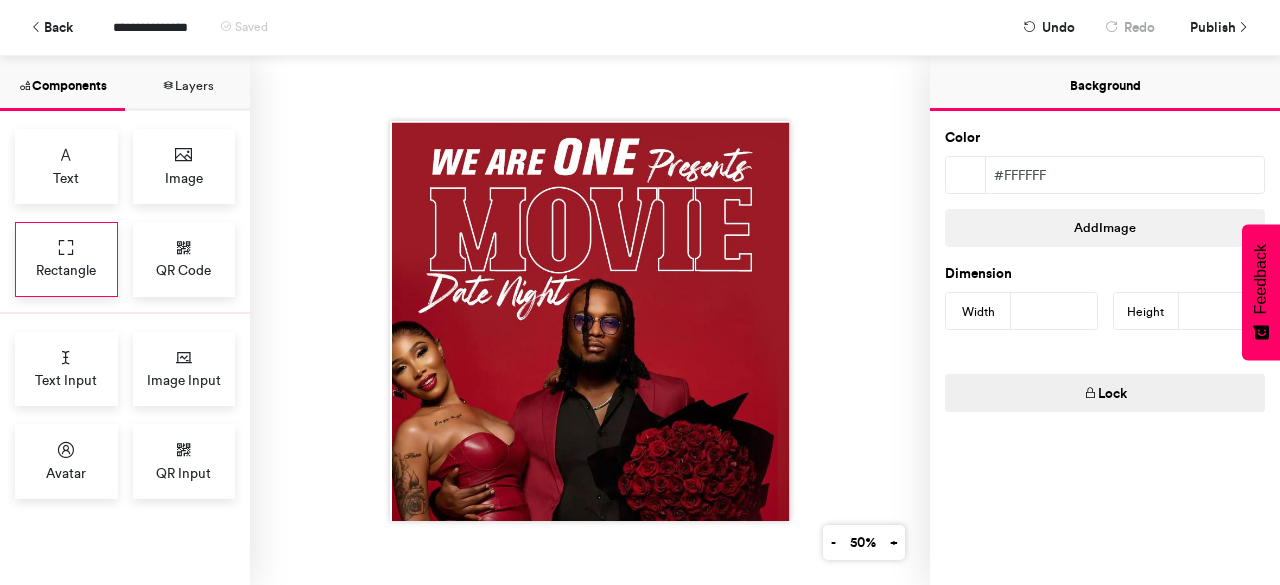 click on "Rectangle" at bounding box center (66, 259) 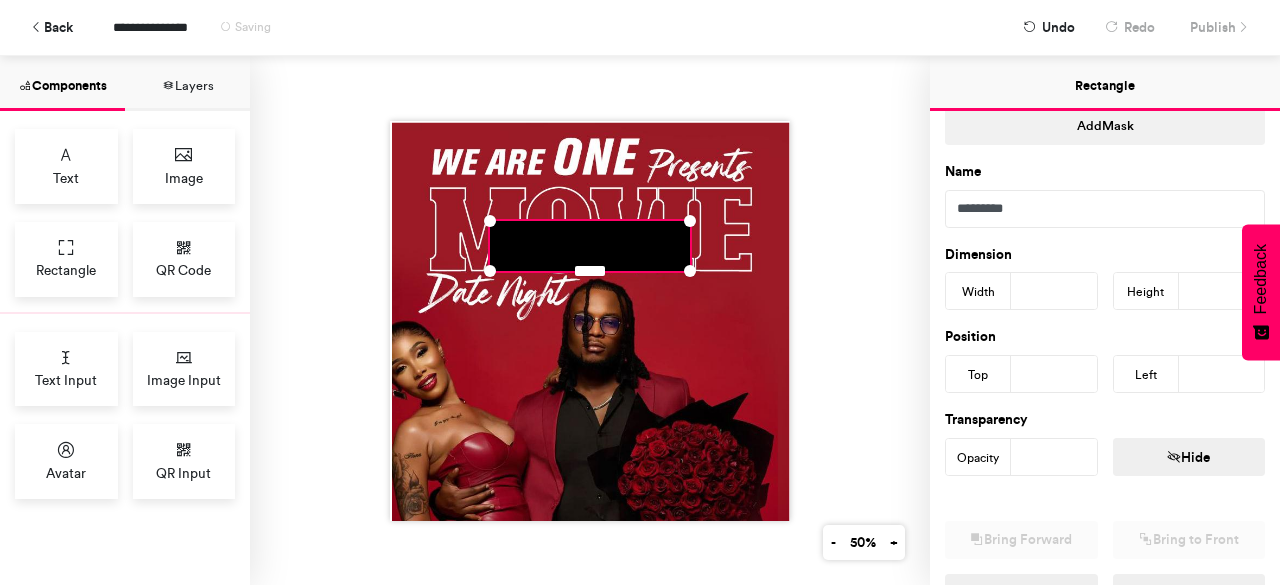 scroll, scrollTop: 100, scrollLeft: 0, axis: vertical 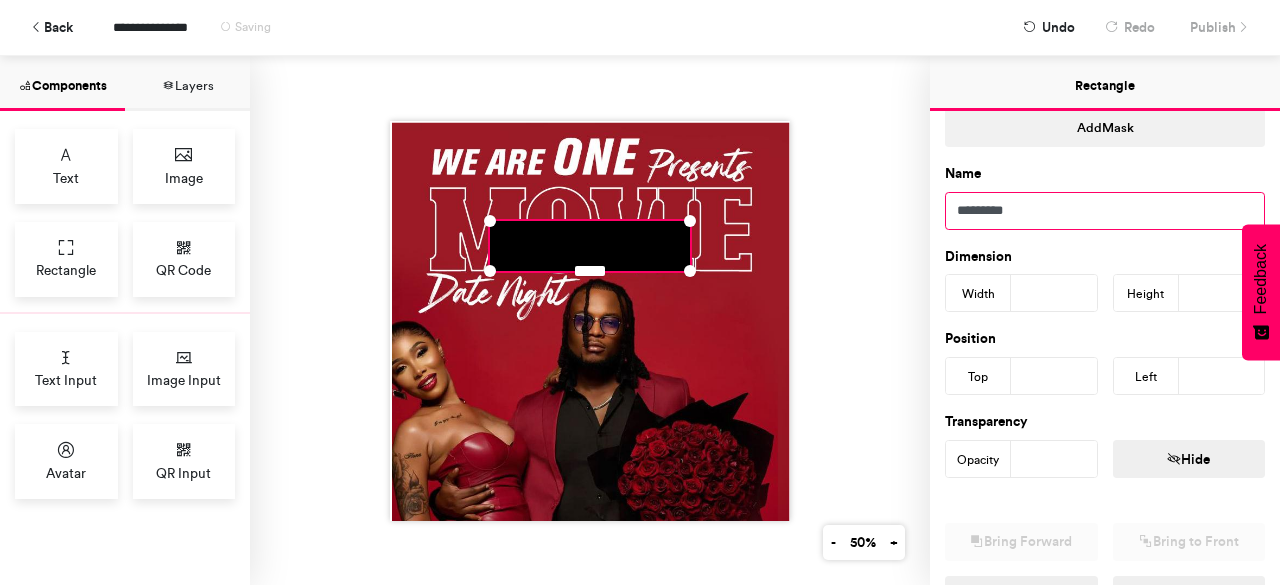 click on "*********" at bounding box center [1105, 211] 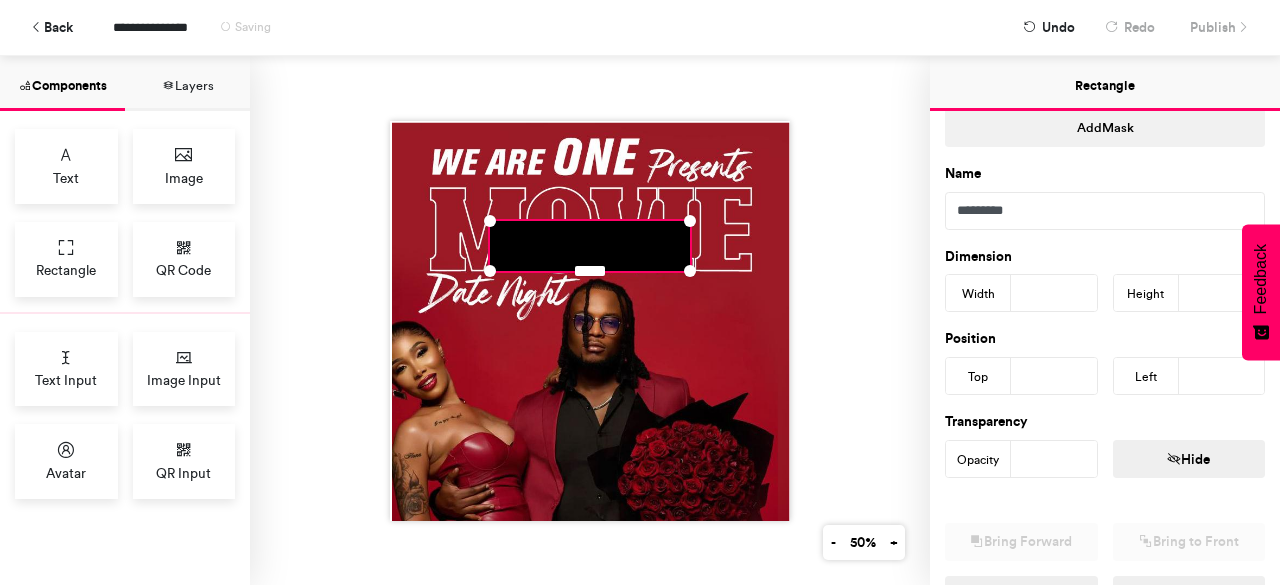 click on "Dimension Width ***" at bounding box center (1029, 279) 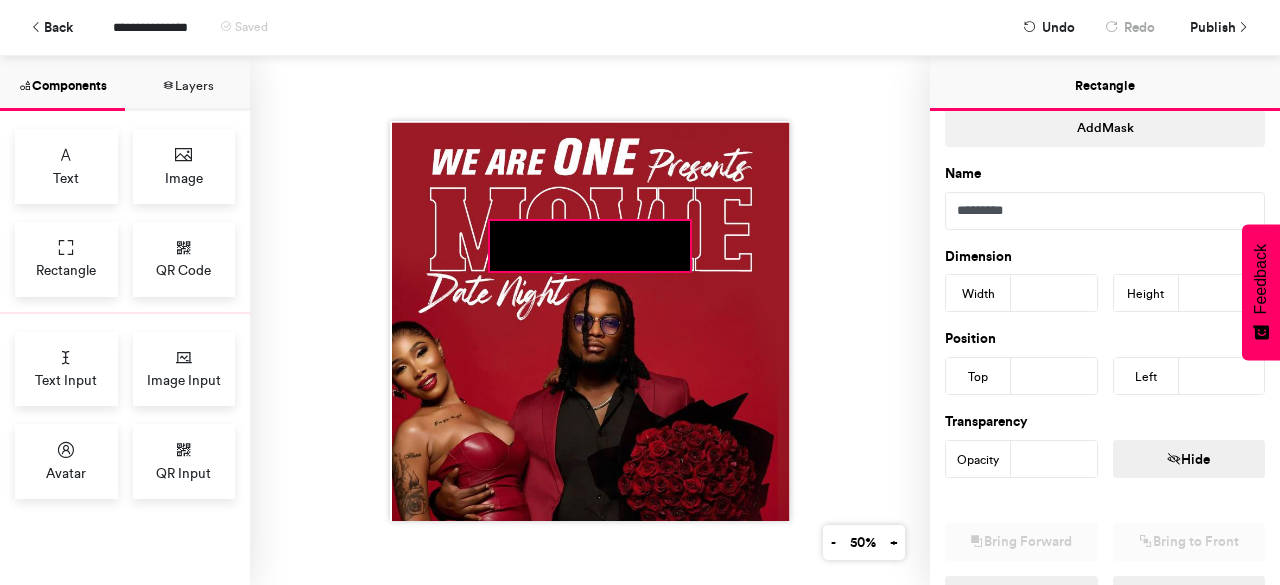 click at bounding box center (590, 246) 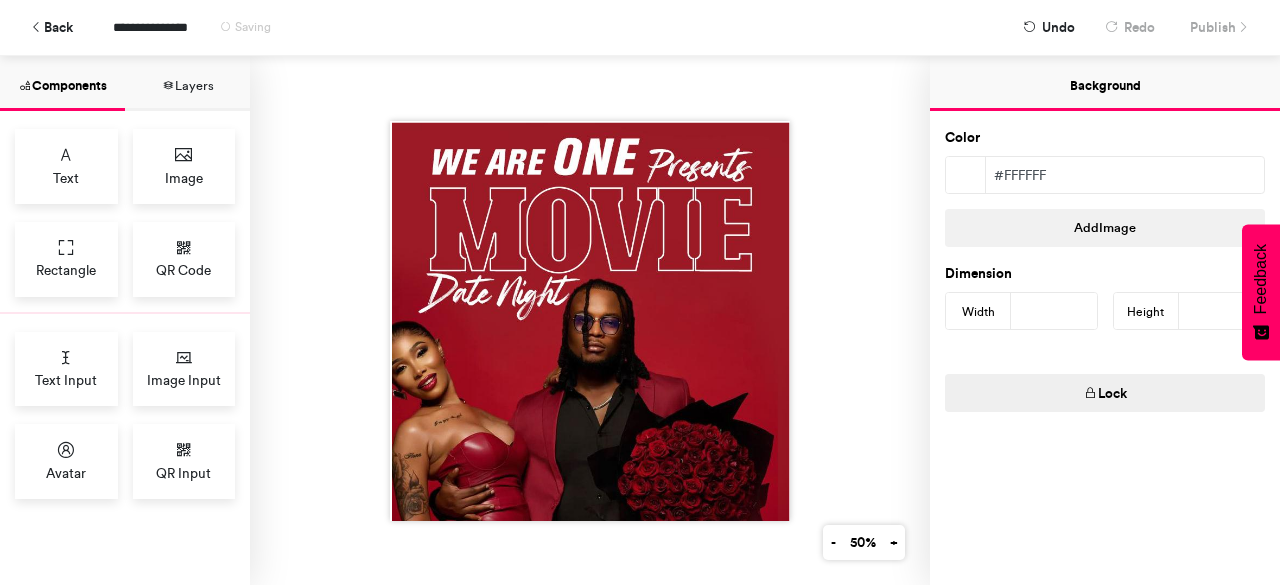 click on "Layers" at bounding box center [187, 83] 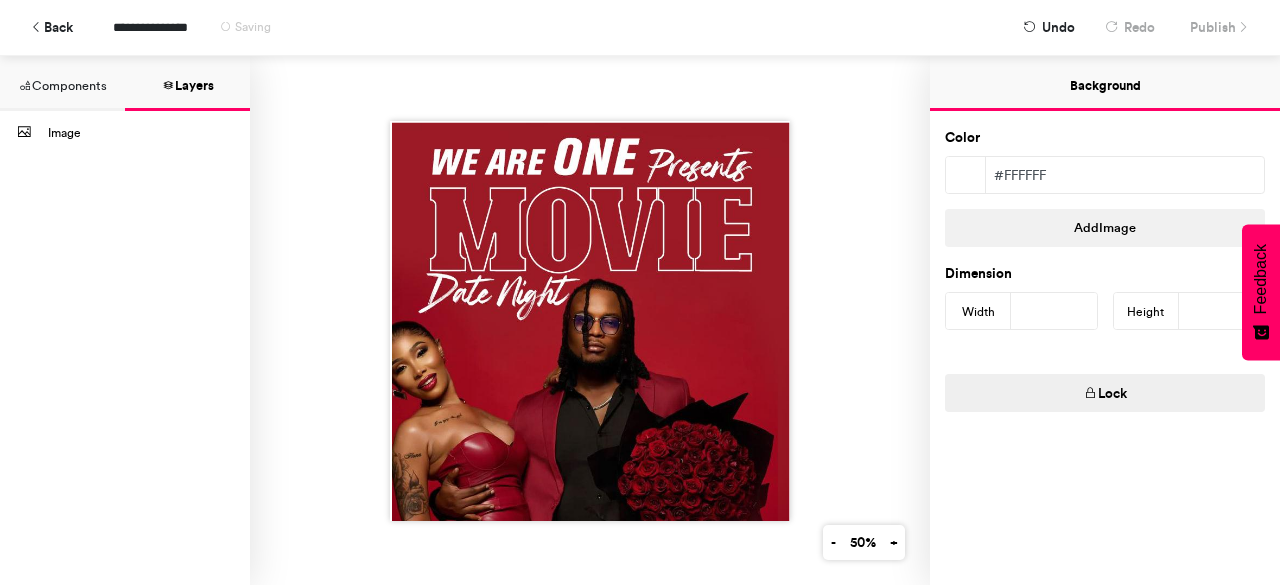 click on "Components" at bounding box center (62, 83) 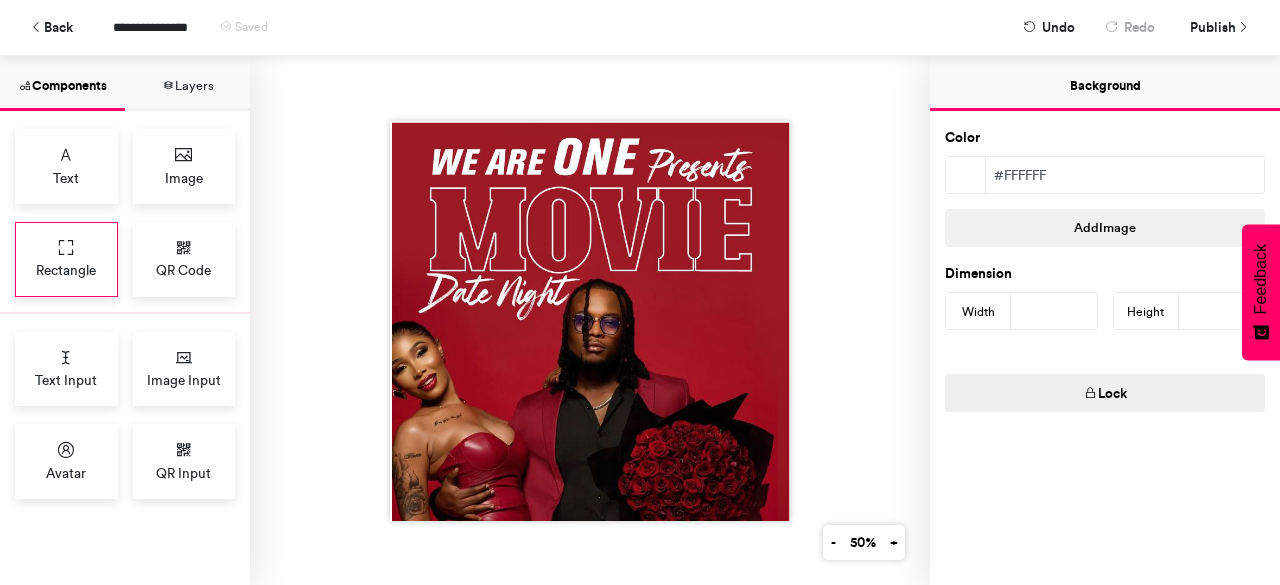 scroll, scrollTop: 16, scrollLeft: 0, axis: vertical 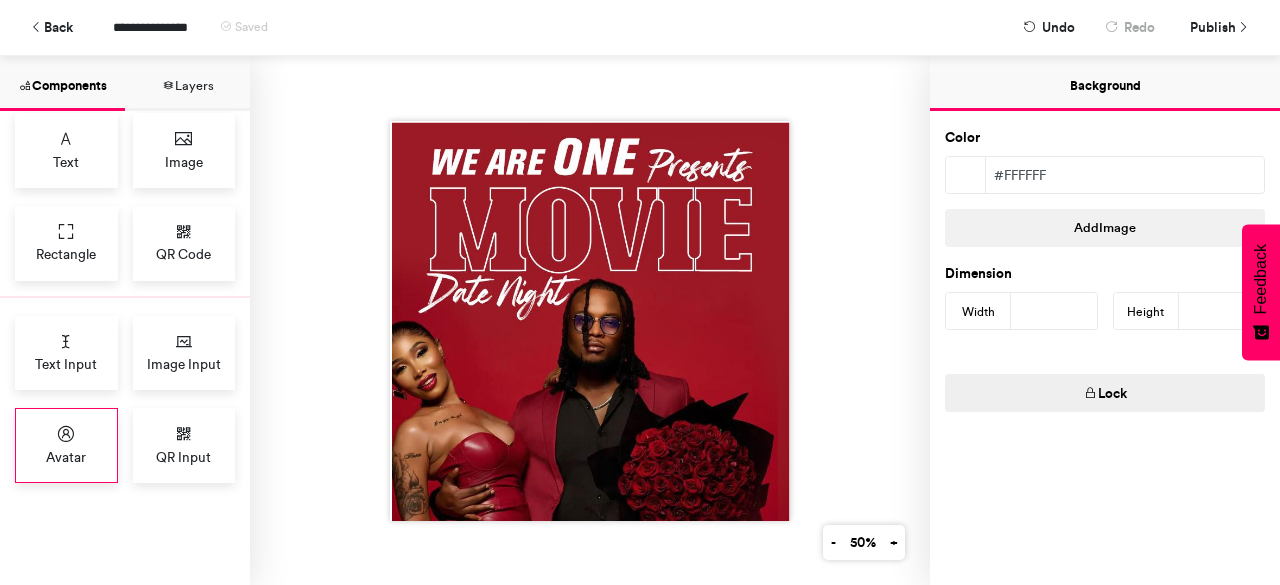 click on "Avatar" at bounding box center [66, 457] 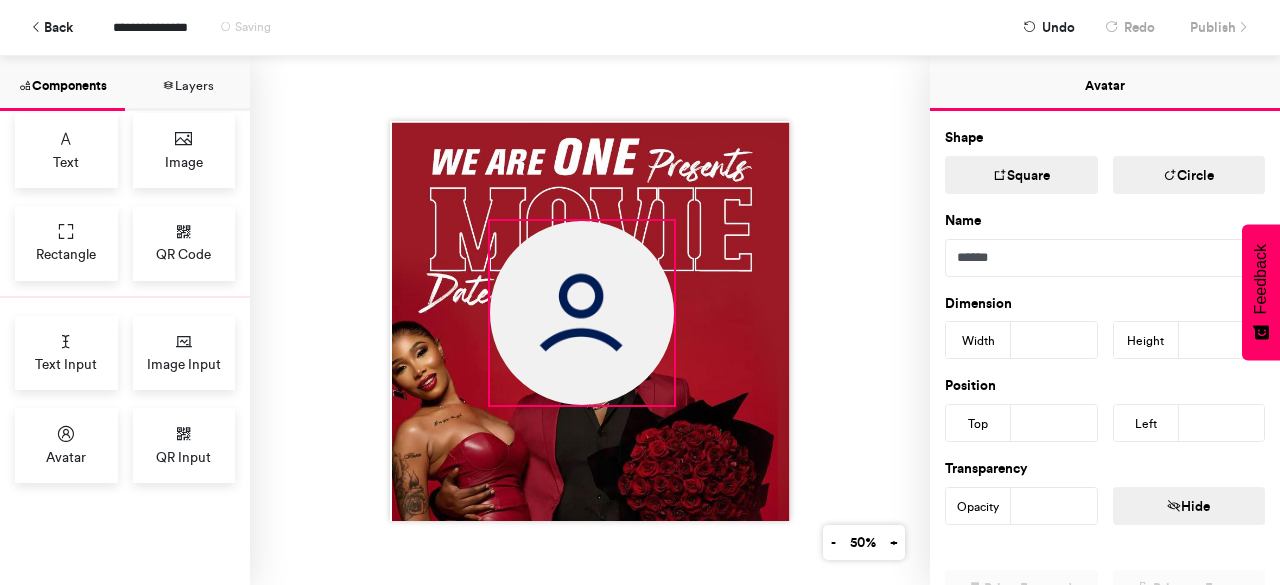 drag, startPoint x: 536, startPoint y: 262, endPoint x: 670, endPoint y: 435, distance: 218.82642 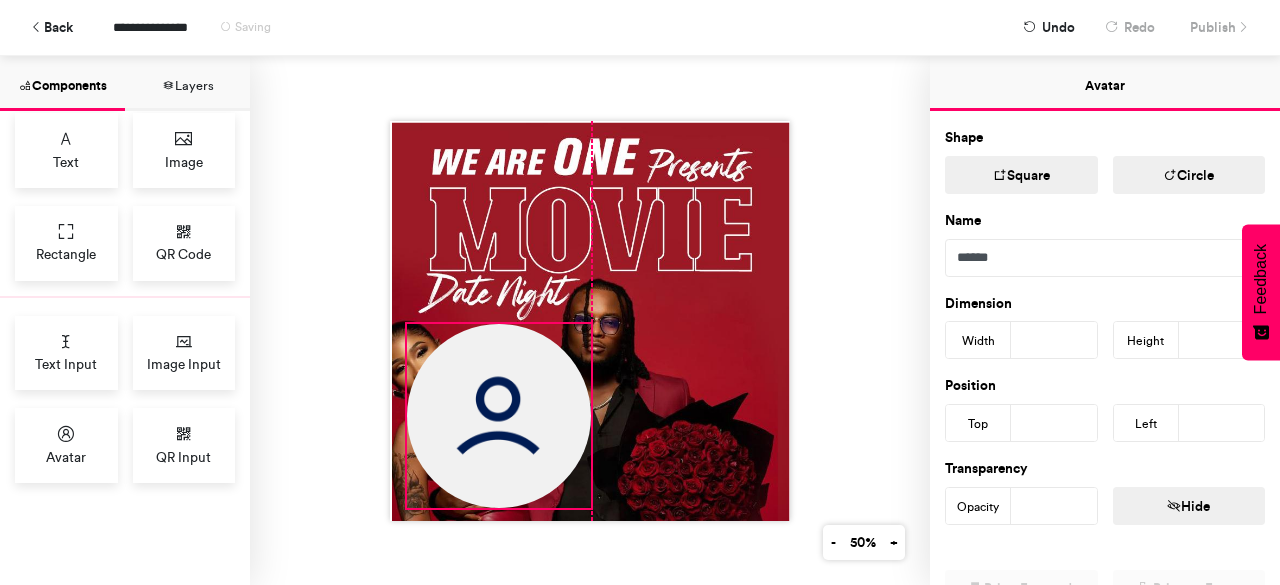 drag, startPoint x: 593, startPoint y: 312, endPoint x: 510, endPoint y: 415, distance: 132.28 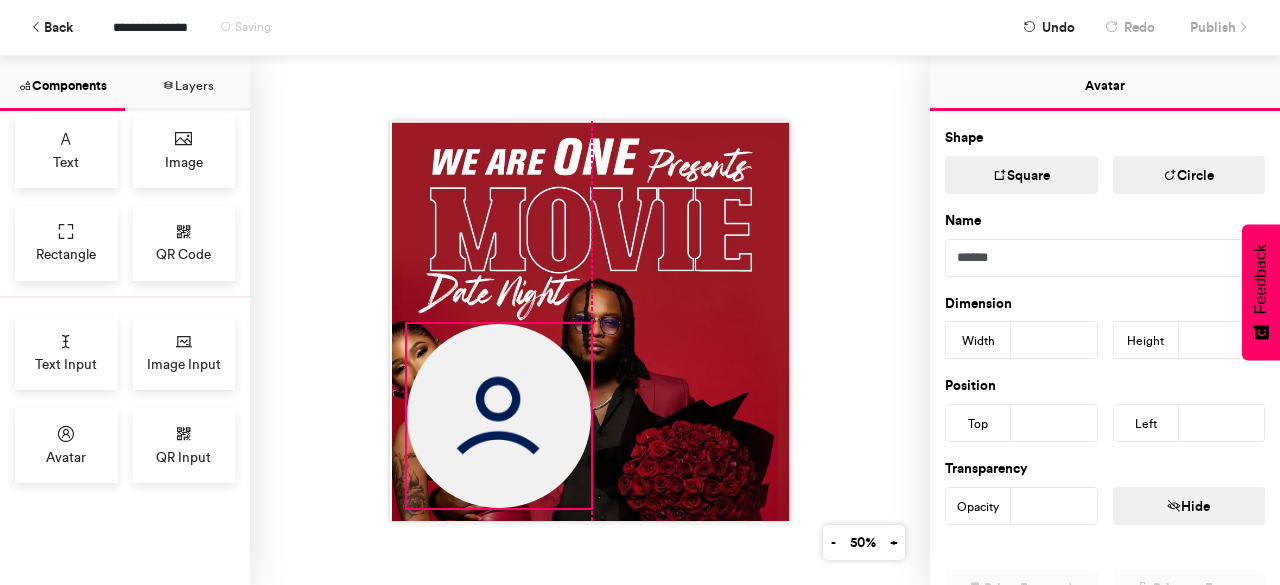 click at bounding box center (499, 416) 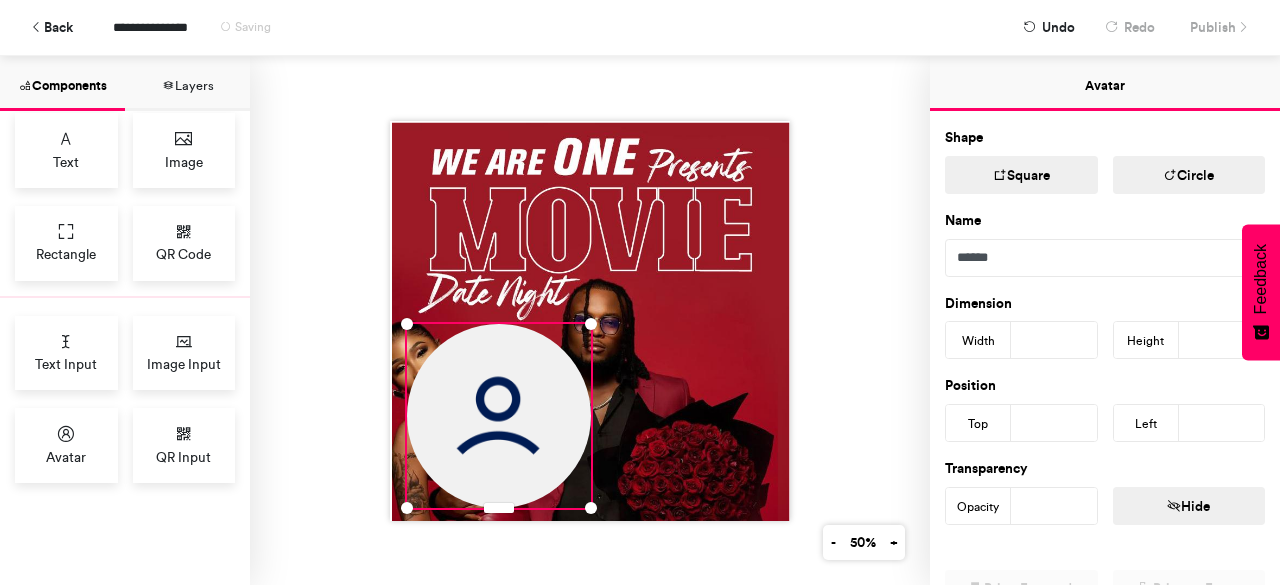 click at bounding box center [590, 320] 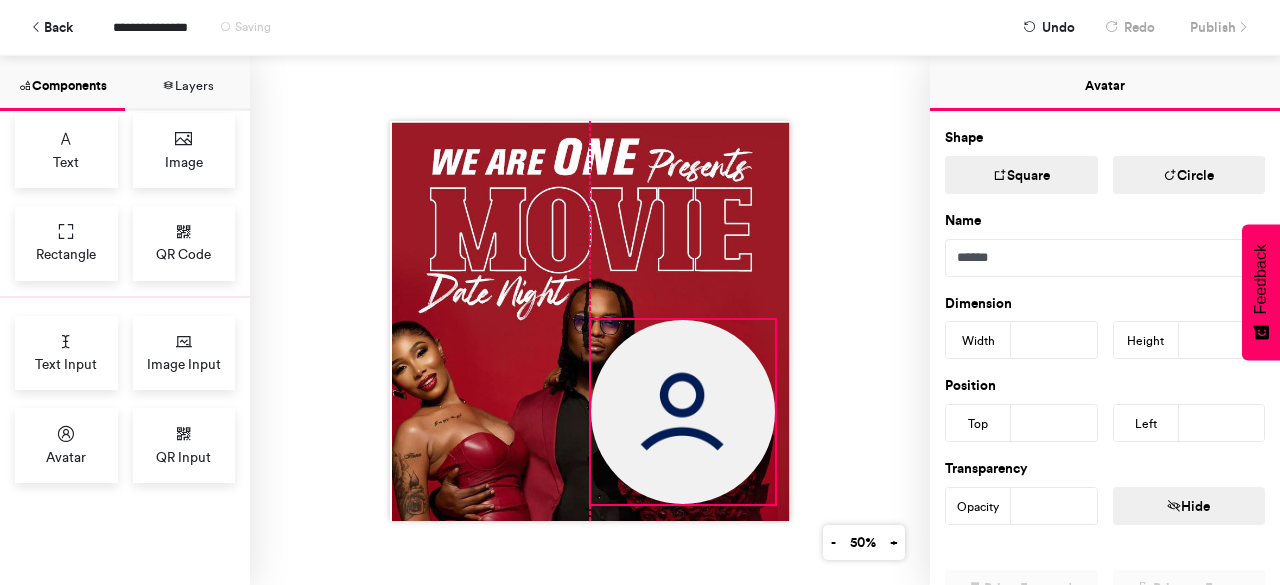 drag, startPoint x: 456, startPoint y: 437, endPoint x: 641, endPoint y: 433, distance: 185.04324 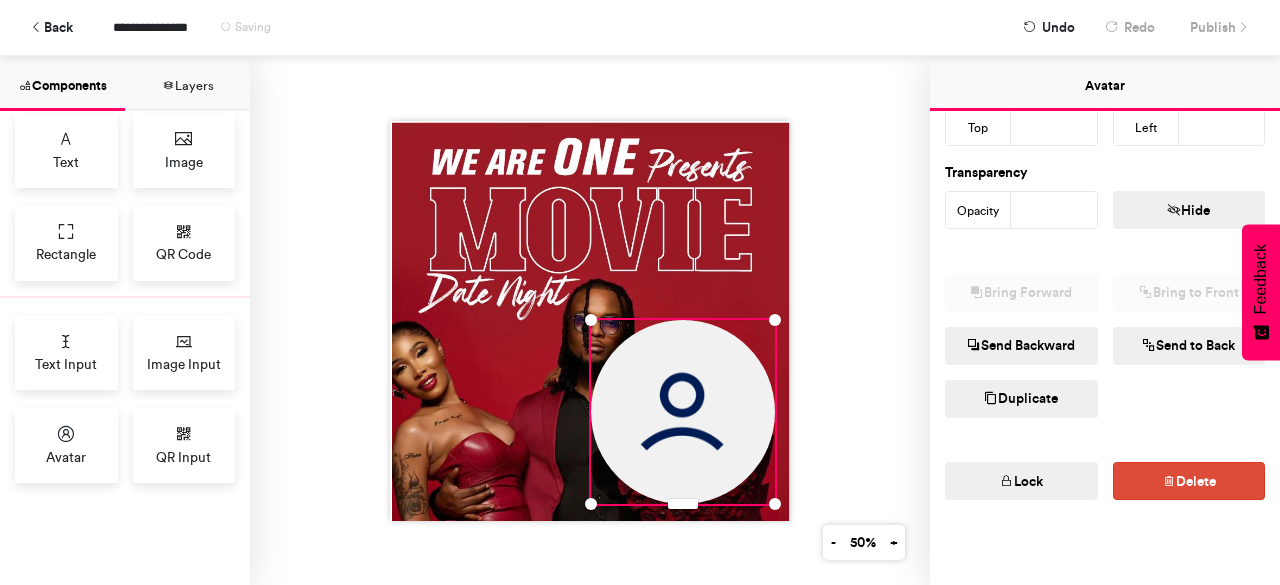 scroll, scrollTop: 0, scrollLeft: 0, axis: both 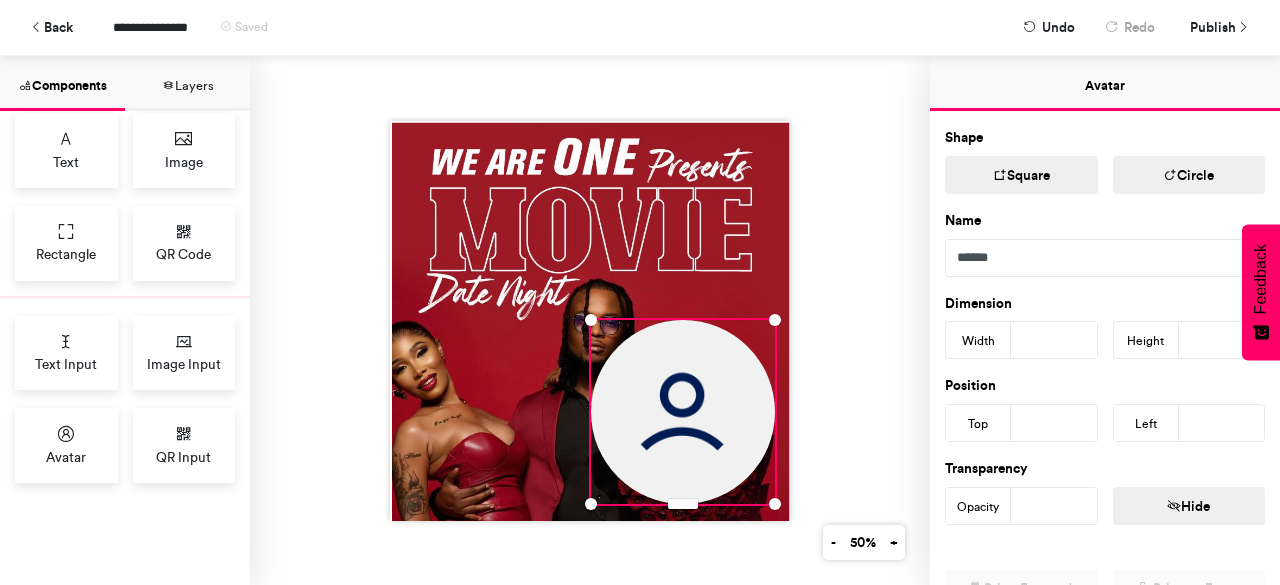 click on "Circle" at bounding box center (1189, 175) 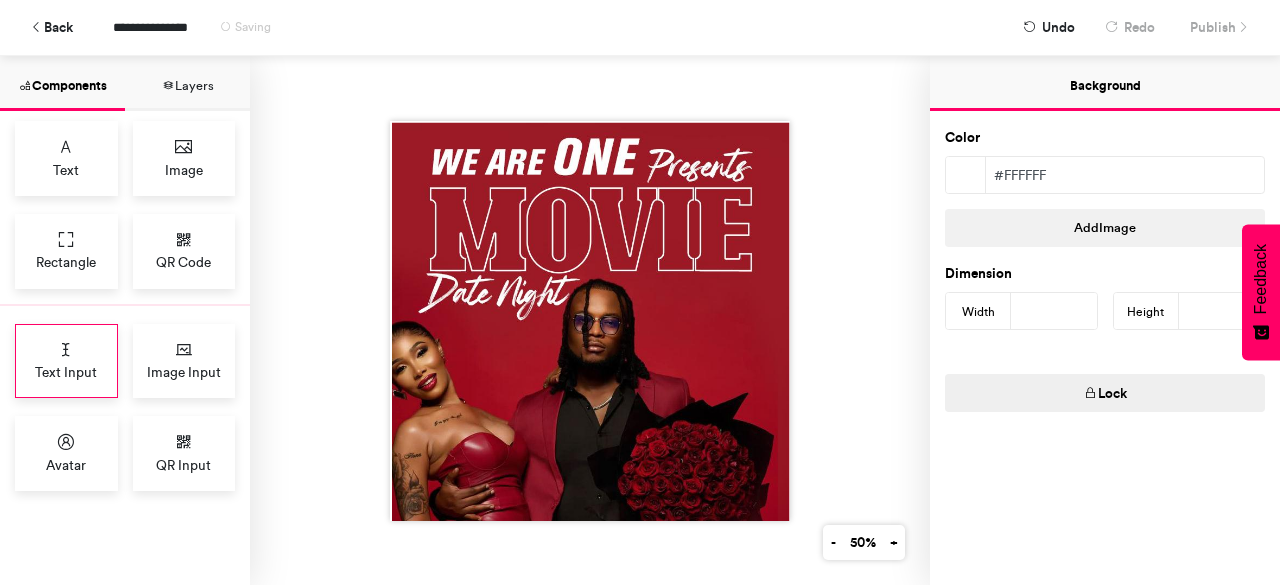 scroll, scrollTop: 0, scrollLeft: 0, axis: both 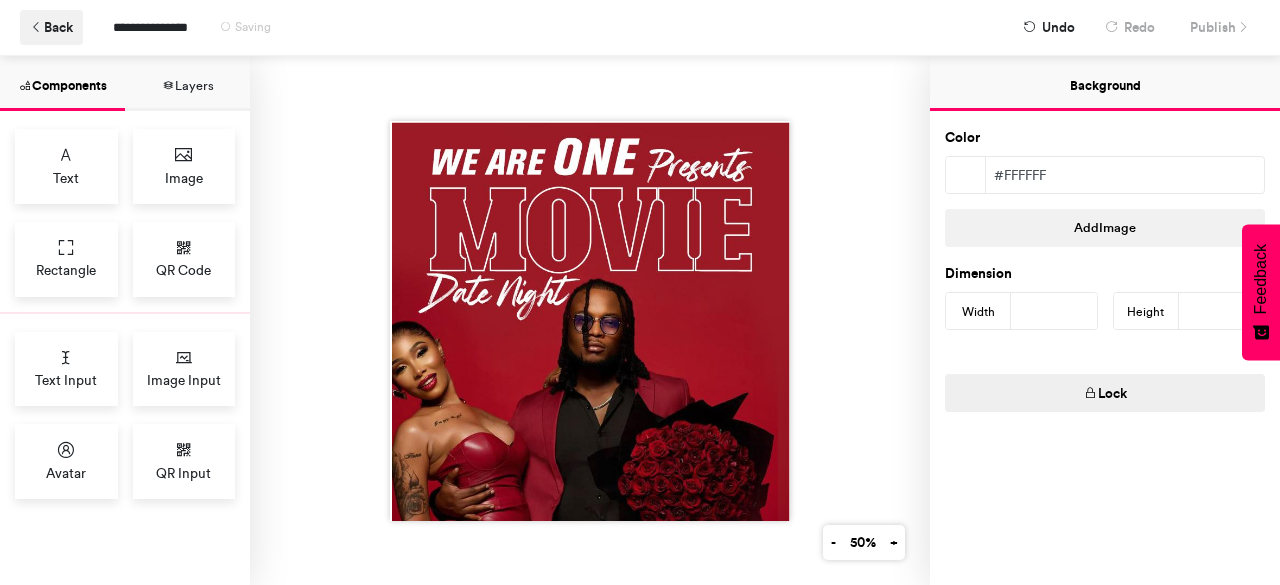 click on "Back" at bounding box center (51, 27) 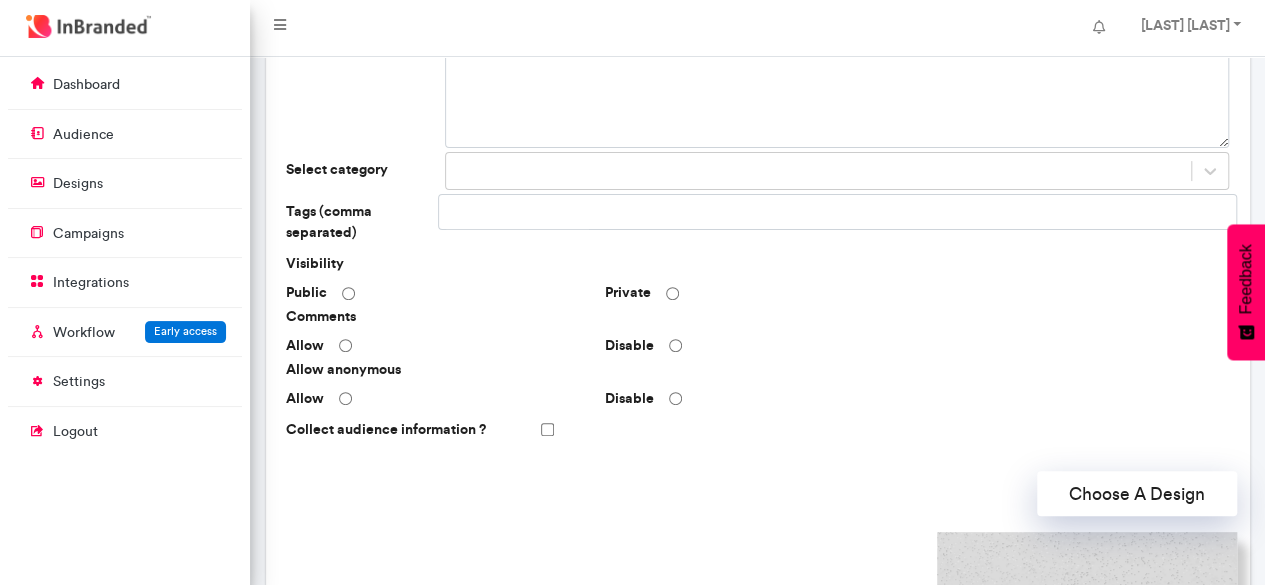 scroll, scrollTop: 0, scrollLeft: 0, axis: both 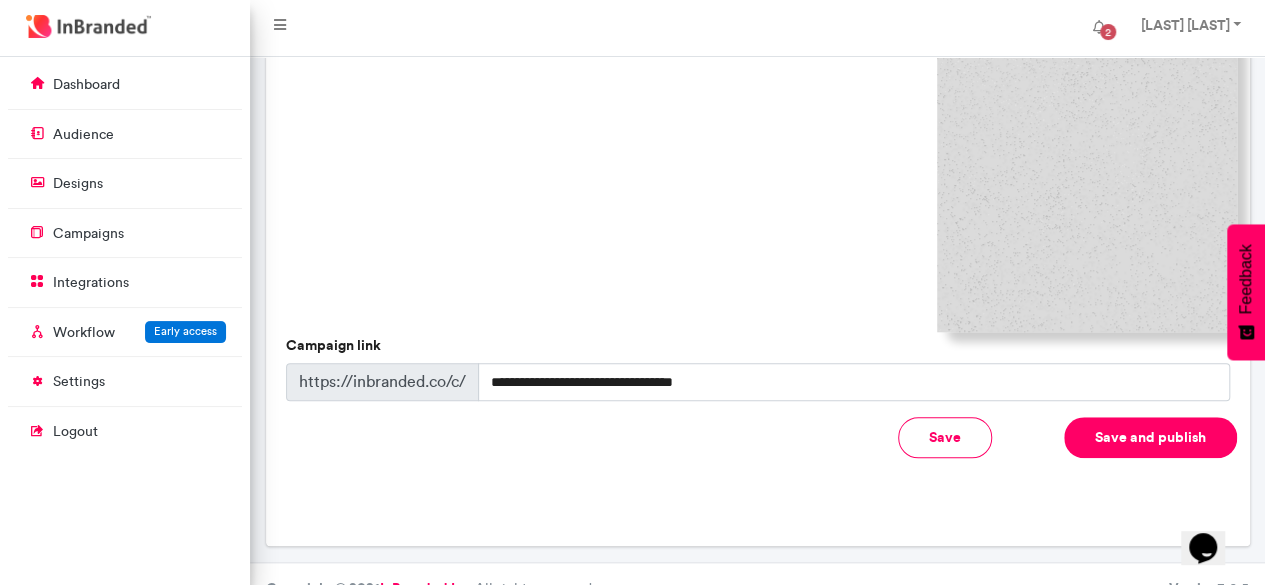 click at bounding box center [1087, 182] 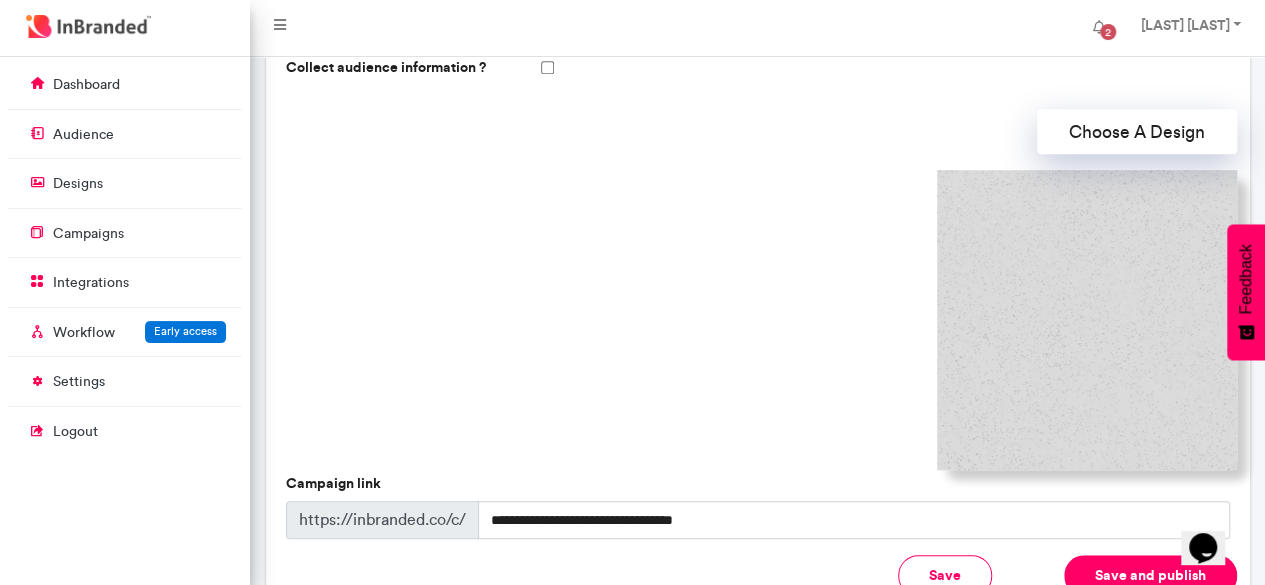 scroll, scrollTop: 500, scrollLeft: 0, axis: vertical 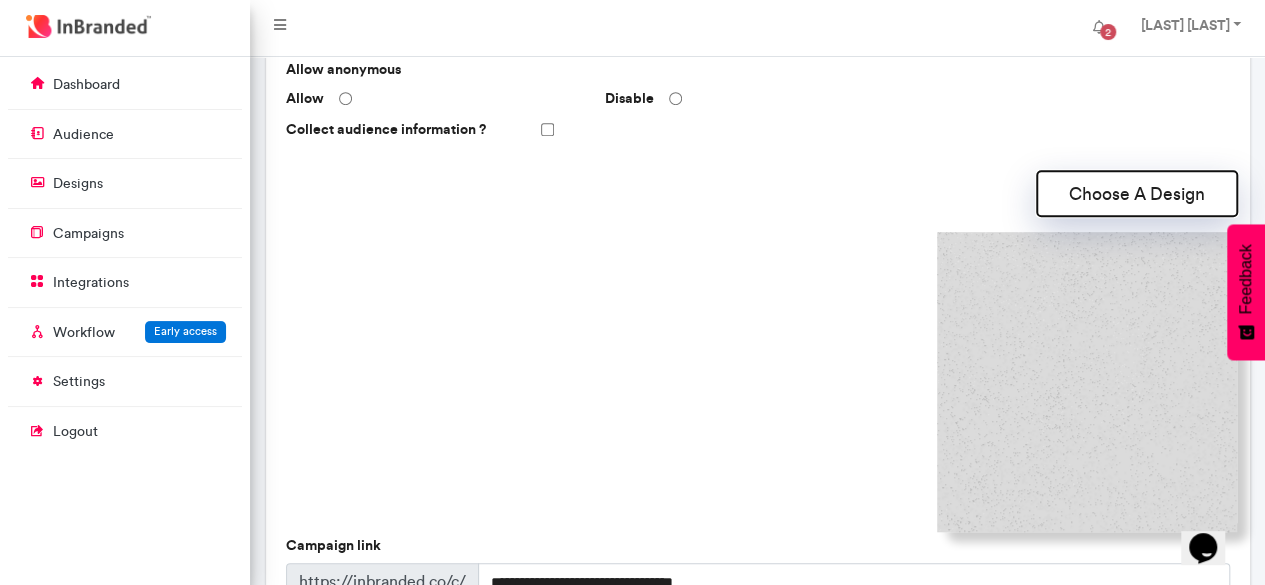 click on "Choose A Design" at bounding box center [1137, 193] 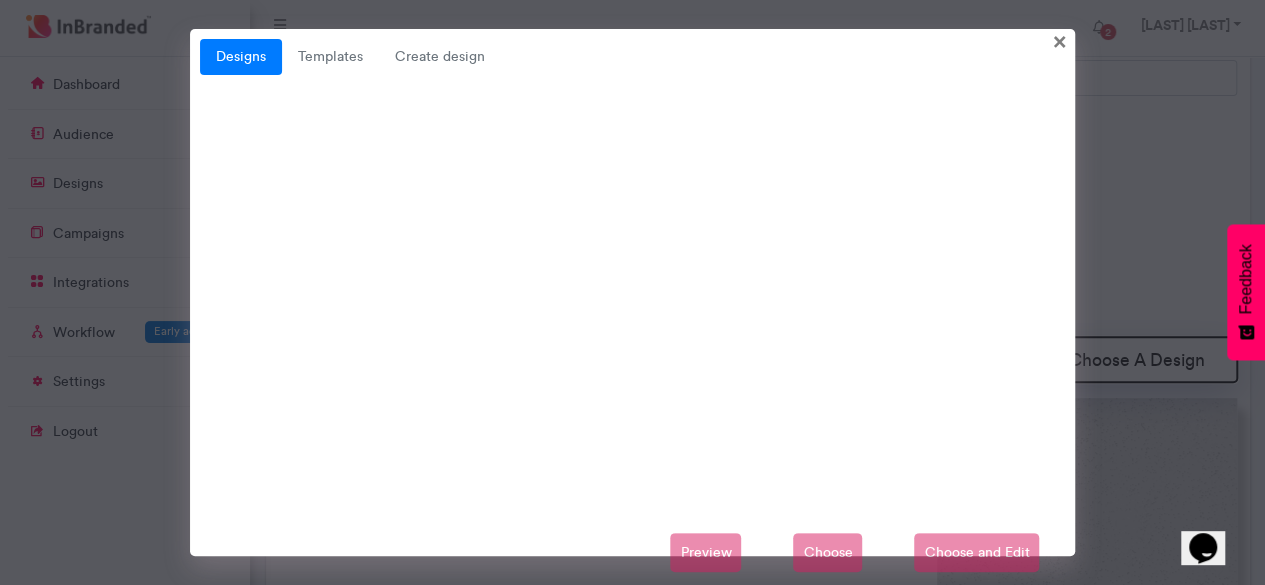 scroll, scrollTop: 327, scrollLeft: 0, axis: vertical 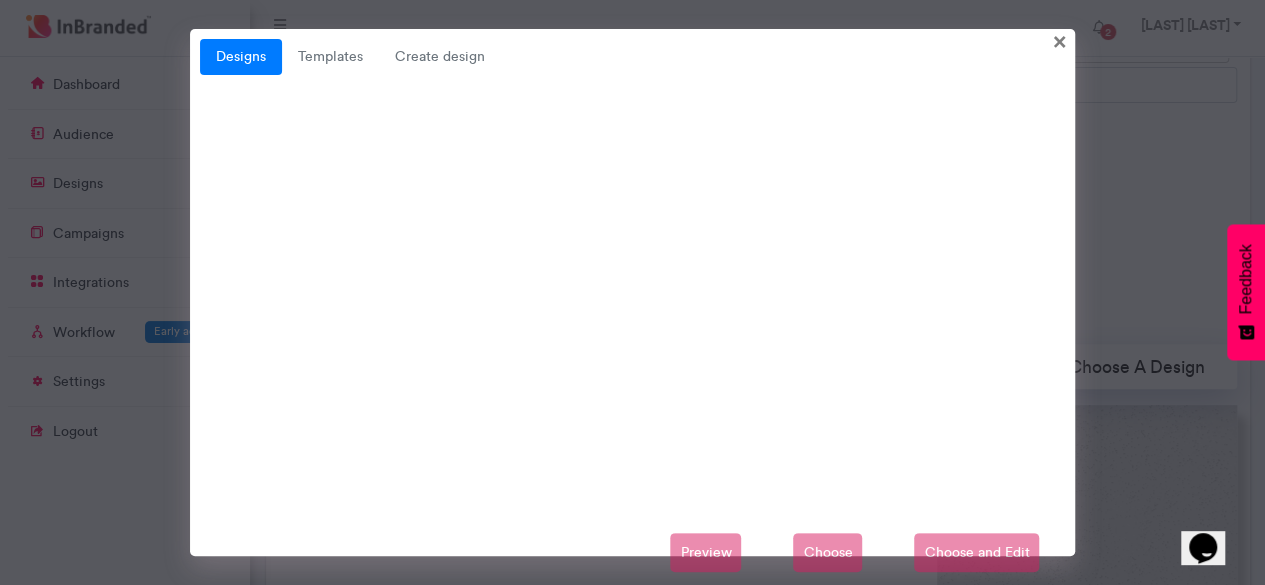 click on "Preview Choose Choose and Edit" at bounding box center (633, 553) 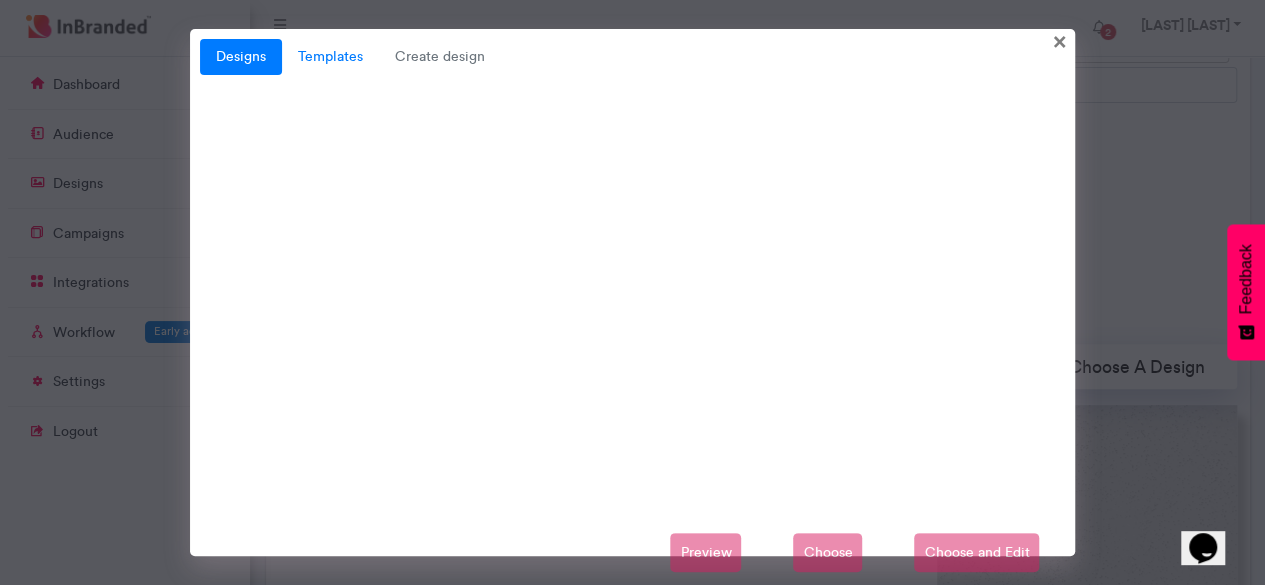 click on "Templates" at bounding box center (330, 57) 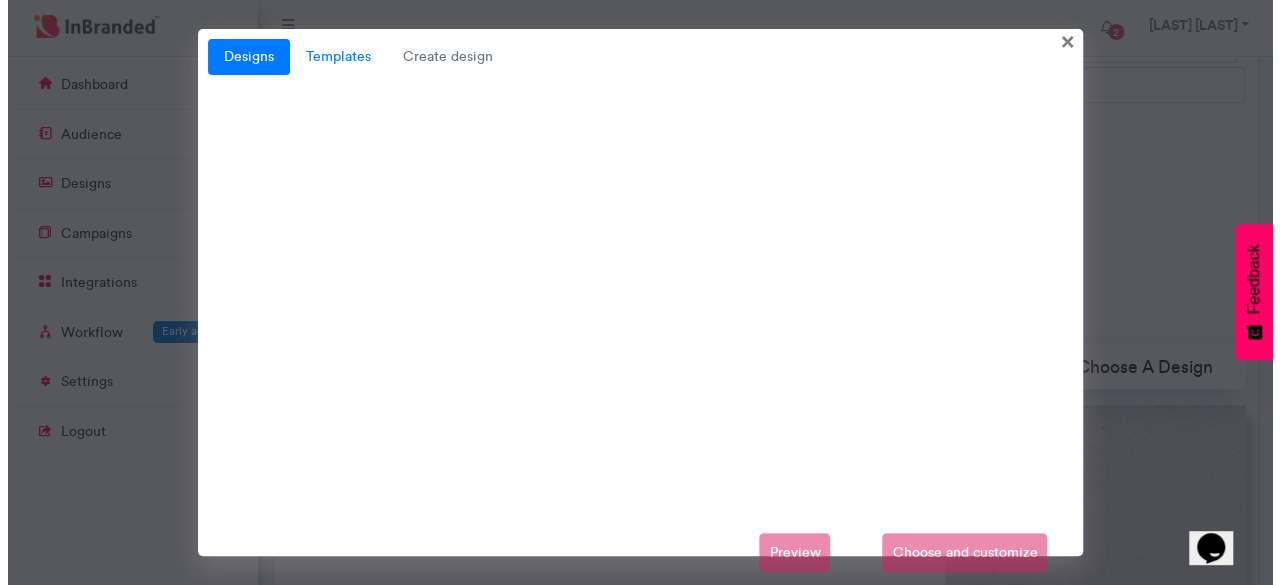 scroll, scrollTop: 200, scrollLeft: 0, axis: vertical 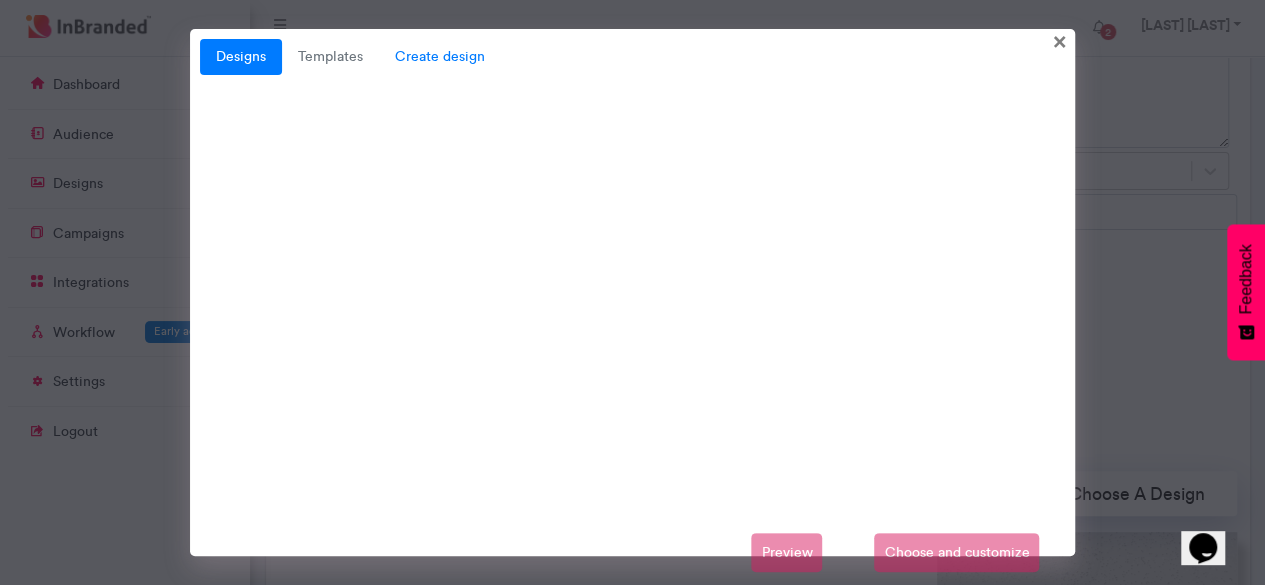 click on "Create design" at bounding box center [440, 57] 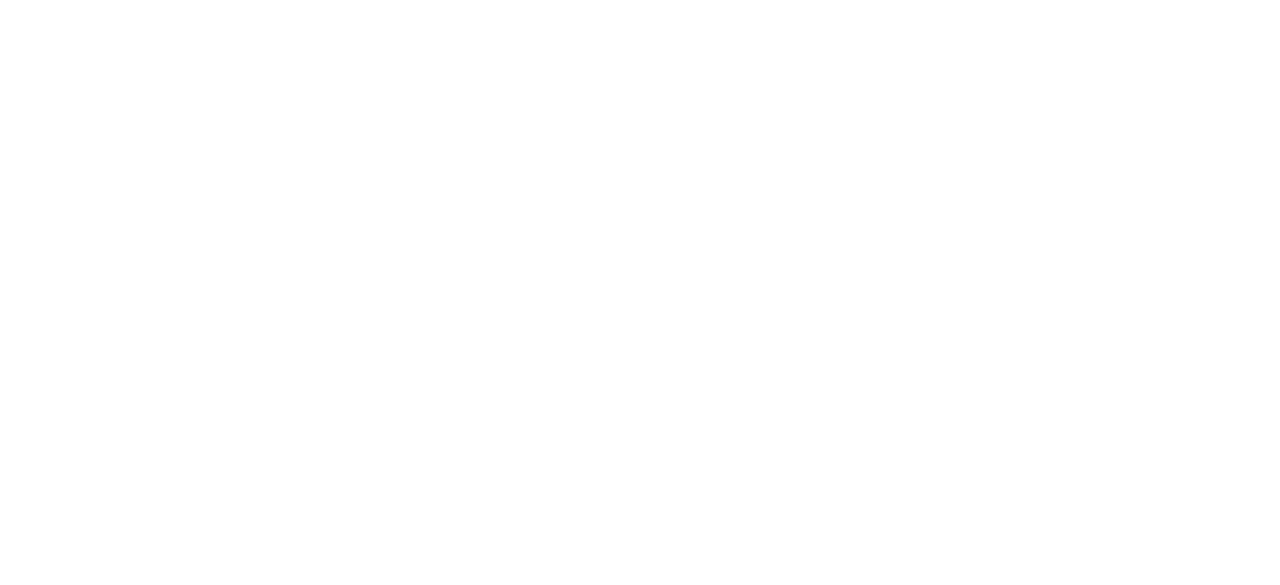 scroll, scrollTop: 0, scrollLeft: 0, axis: both 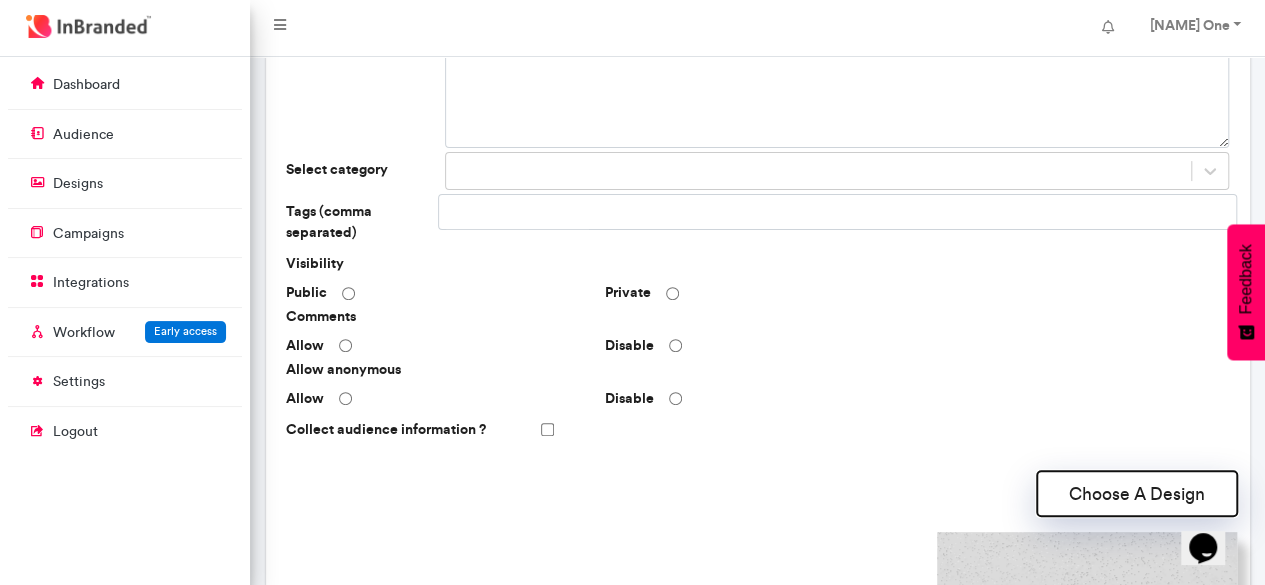 click on "Choose A Design" at bounding box center (1137, 493) 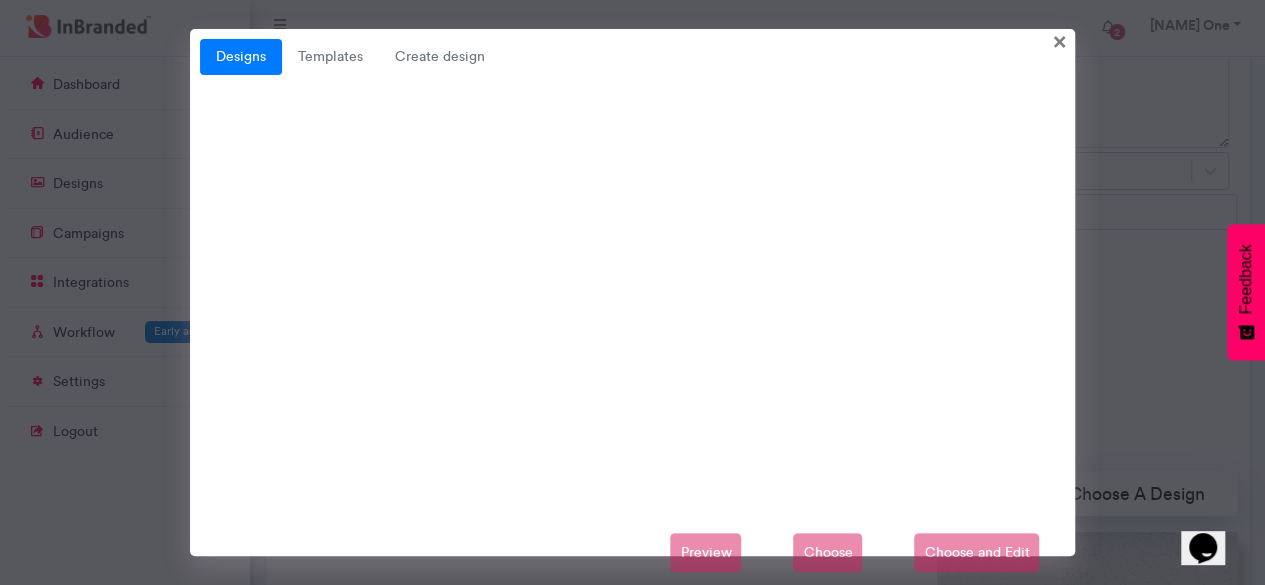 click on "Designs" at bounding box center (241, 57) 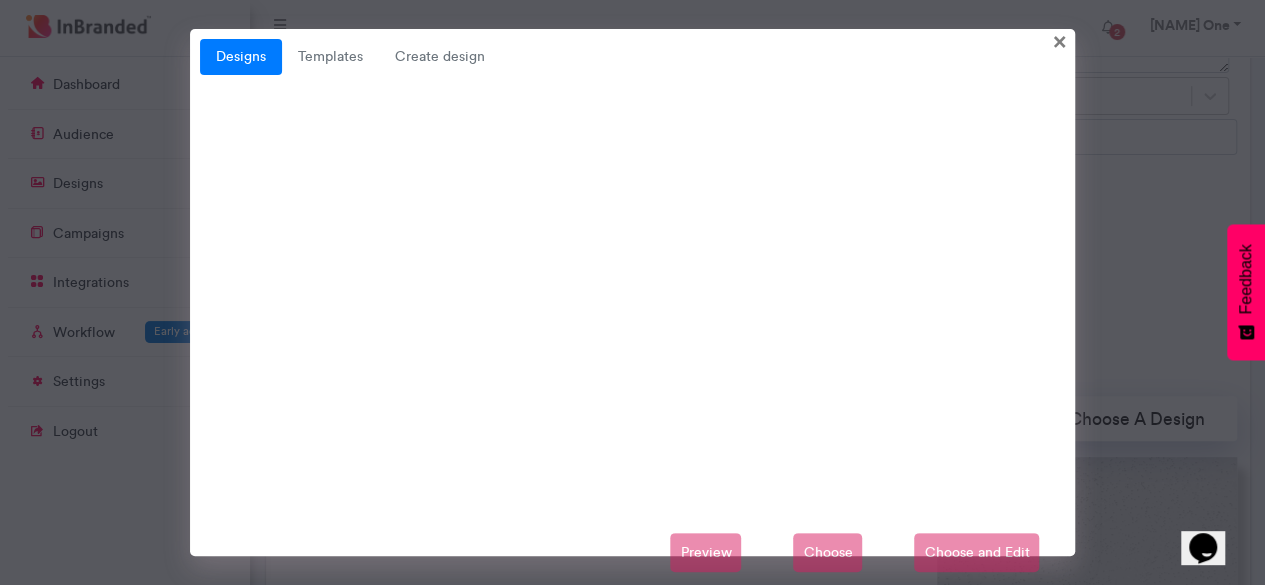 scroll, scrollTop: 400, scrollLeft: 0, axis: vertical 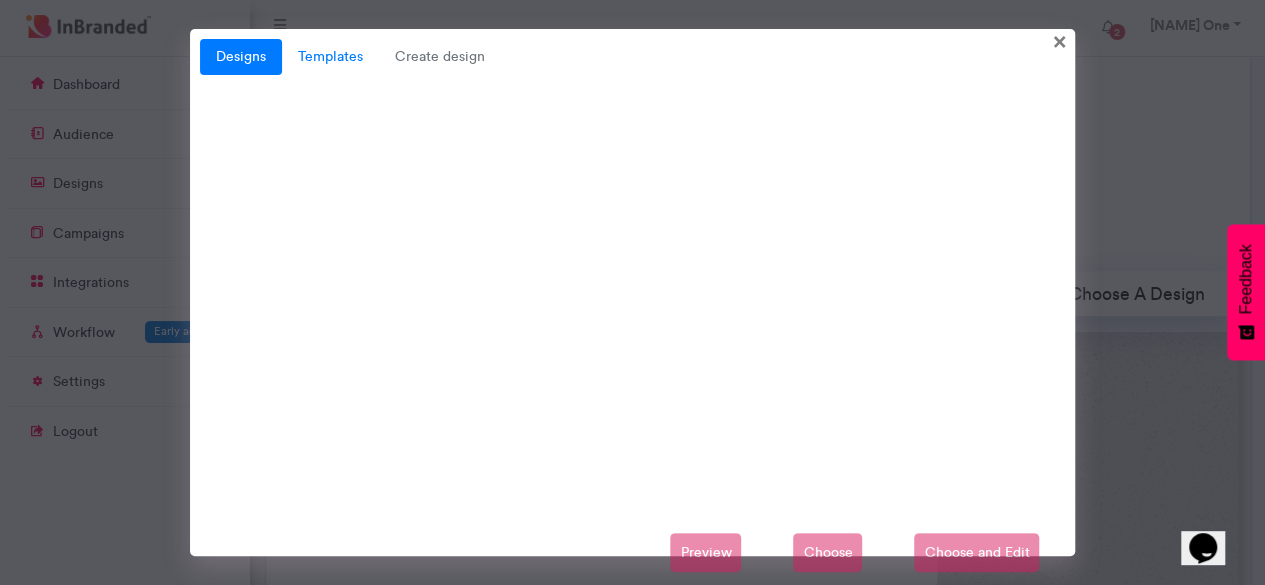 click on "Templates" at bounding box center [330, 57] 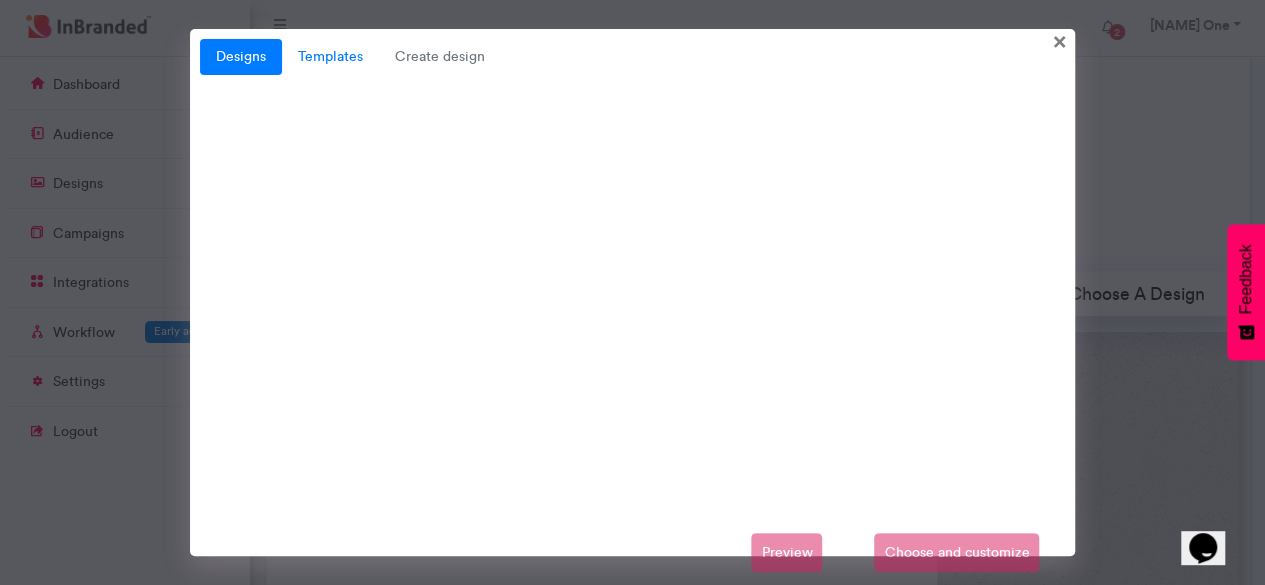 click on "Templates" at bounding box center (330, 57) 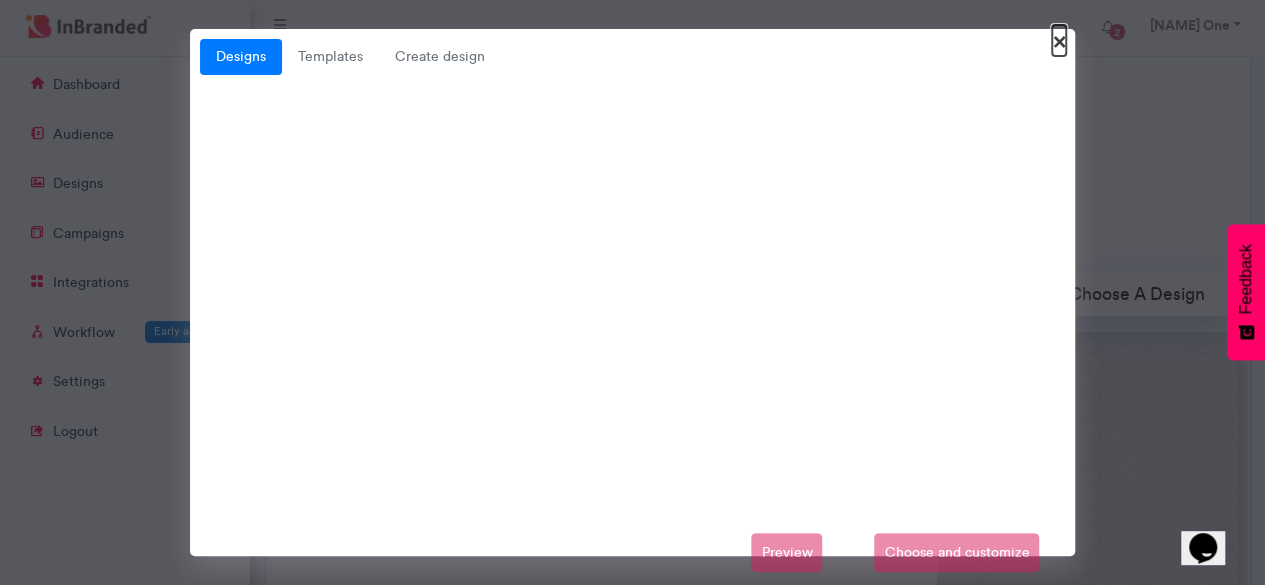 click on "×" at bounding box center [1059, 40] 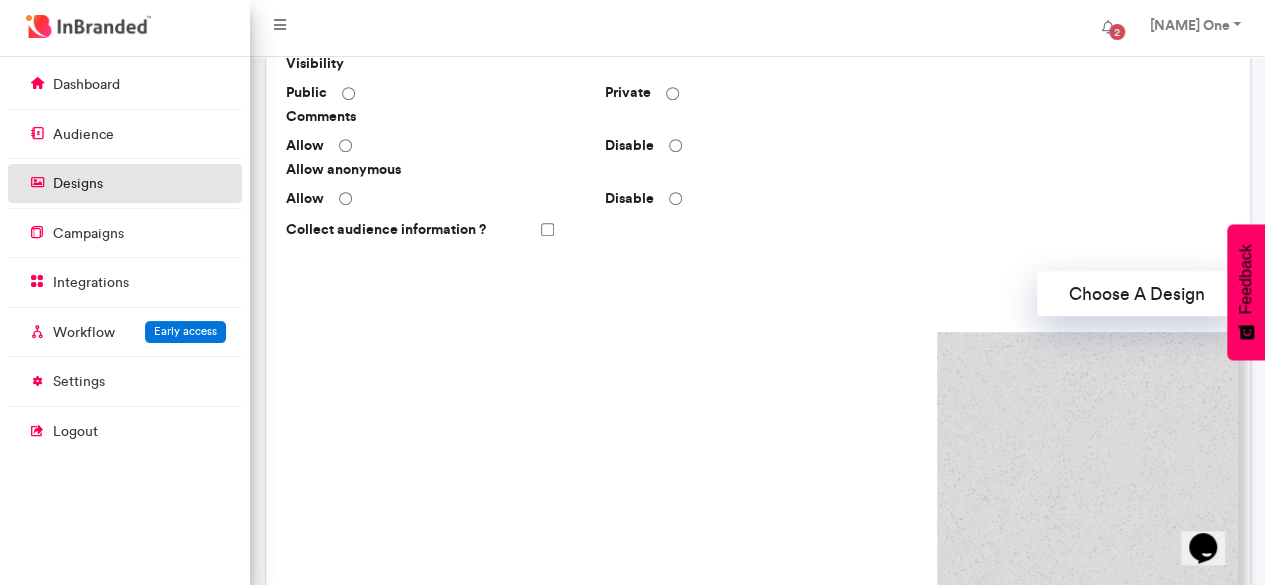 click on "designs" at bounding box center [78, 184] 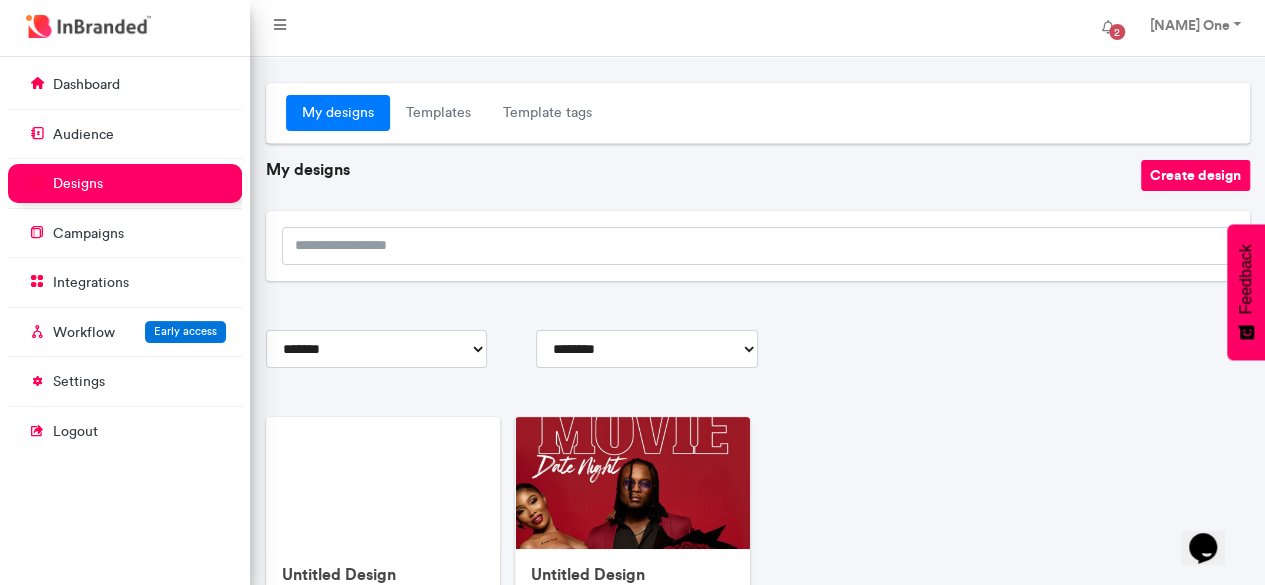 scroll, scrollTop: 0, scrollLeft: 0, axis: both 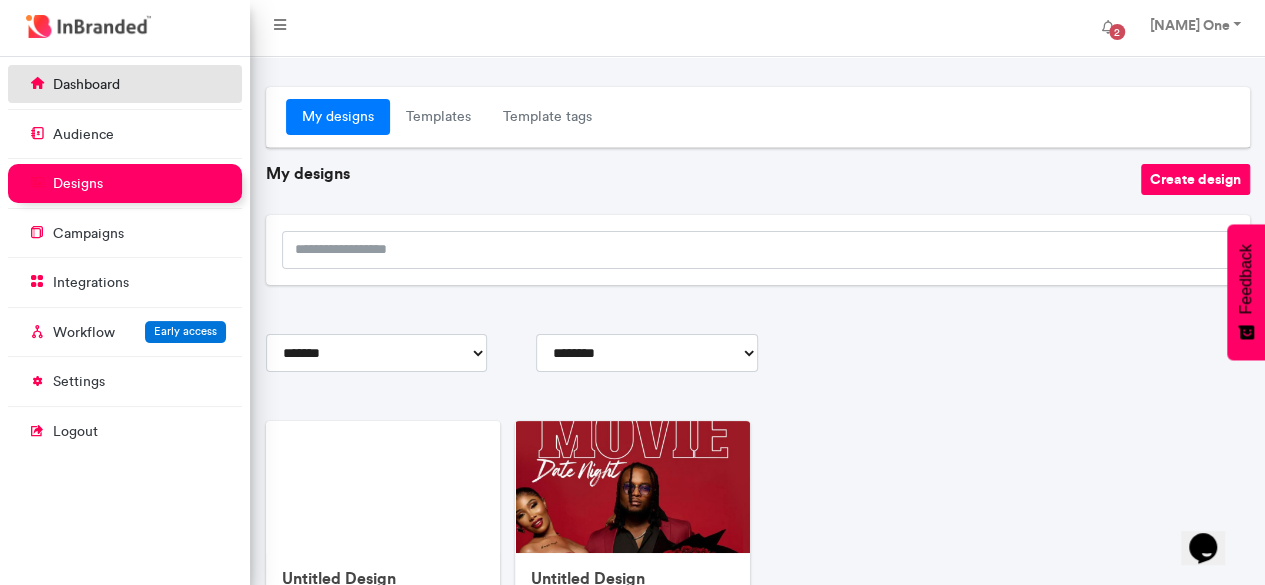 click on "dashboard" at bounding box center (86, 85) 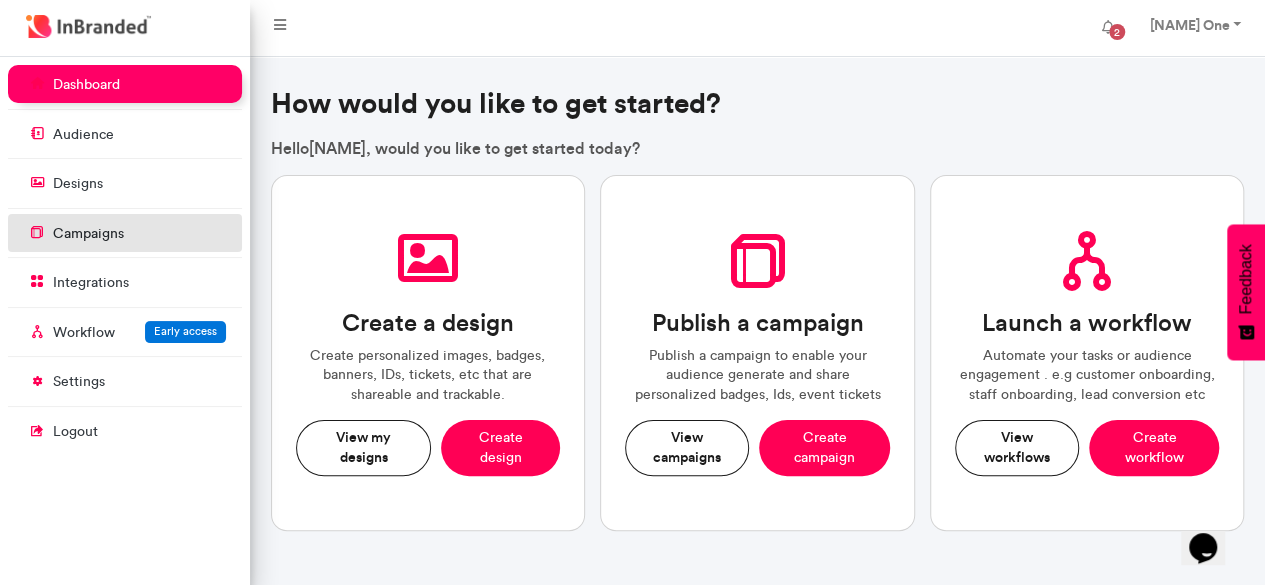 click on "campaigns" at bounding box center (88, 234) 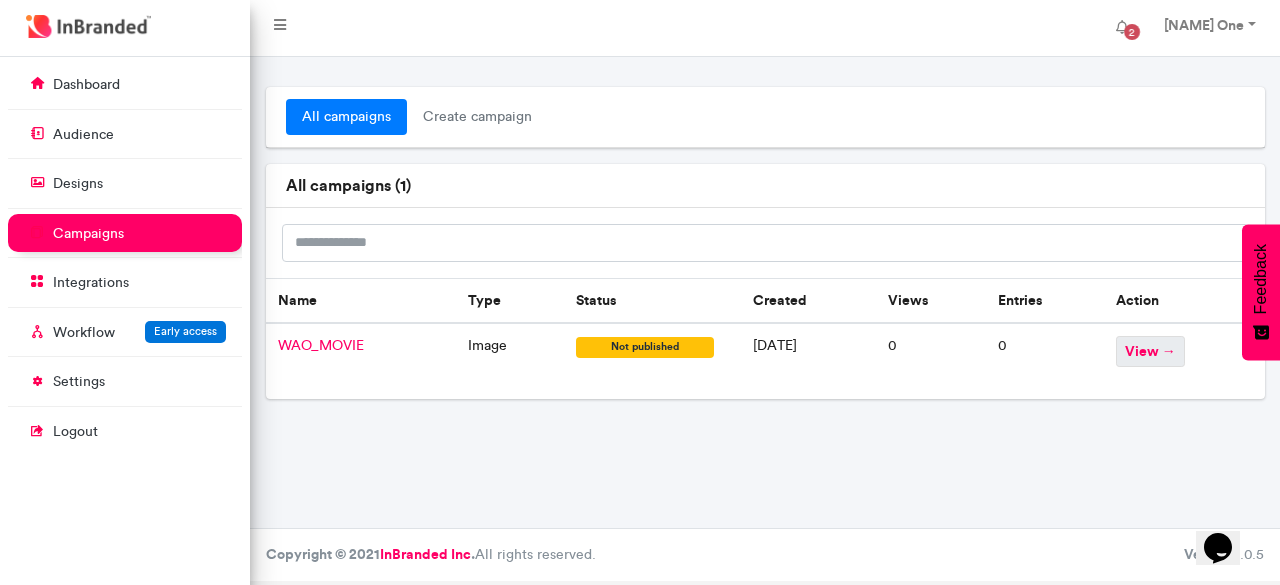 click on "view →" at bounding box center [1150, 351] 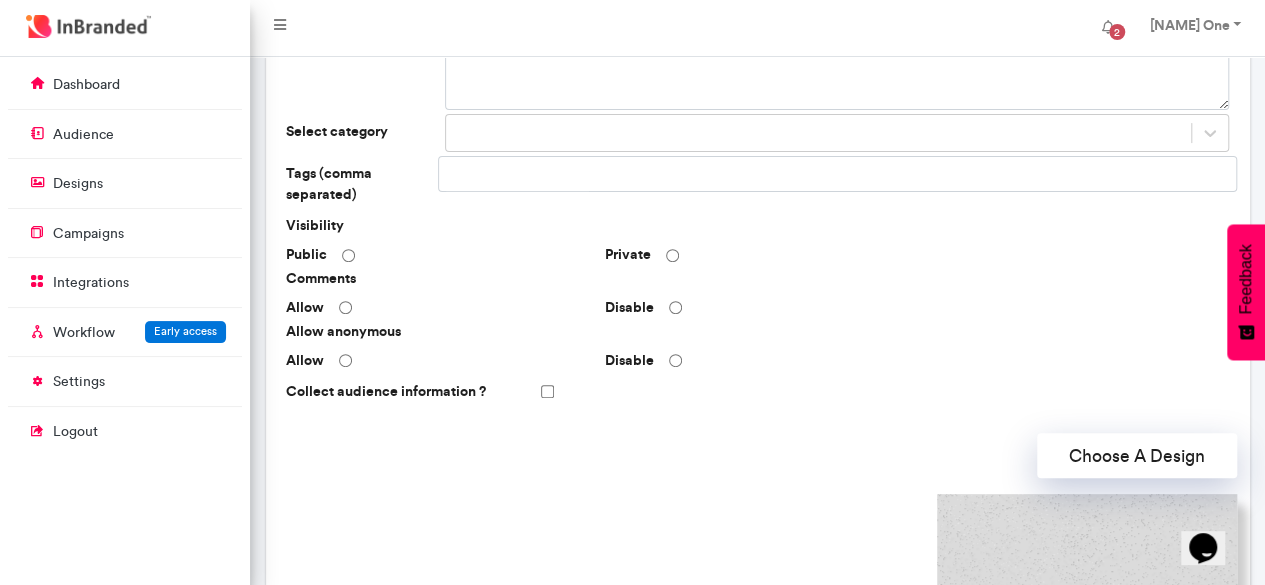 scroll, scrollTop: 227, scrollLeft: 0, axis: vertical 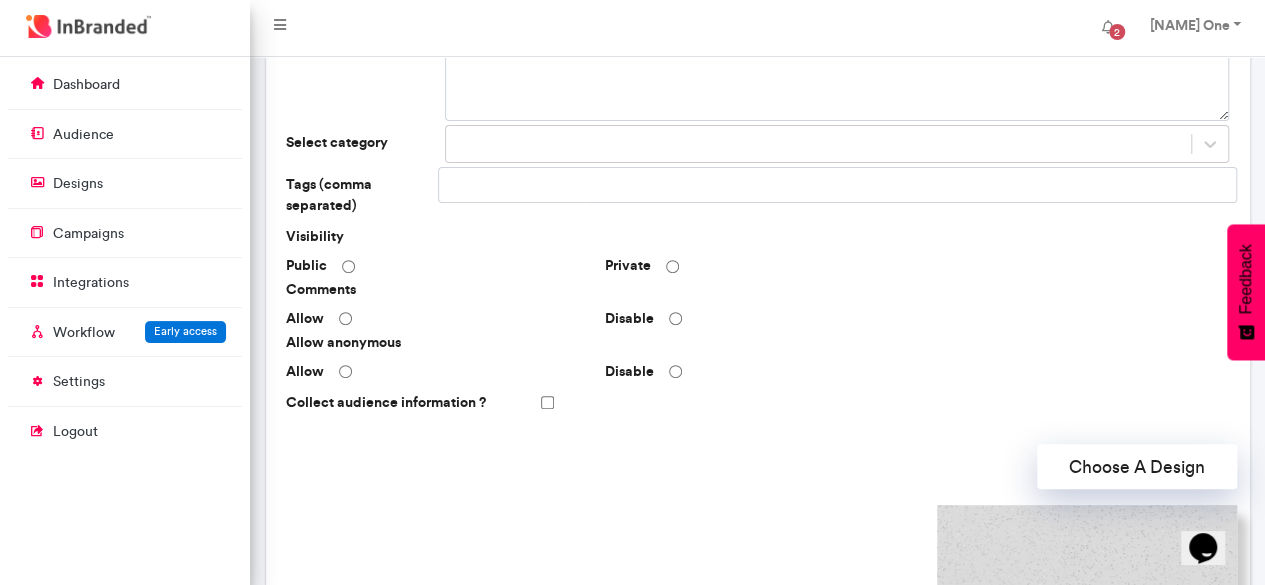 click on "Collect audience information ?" at bounding box center (757, 402) 